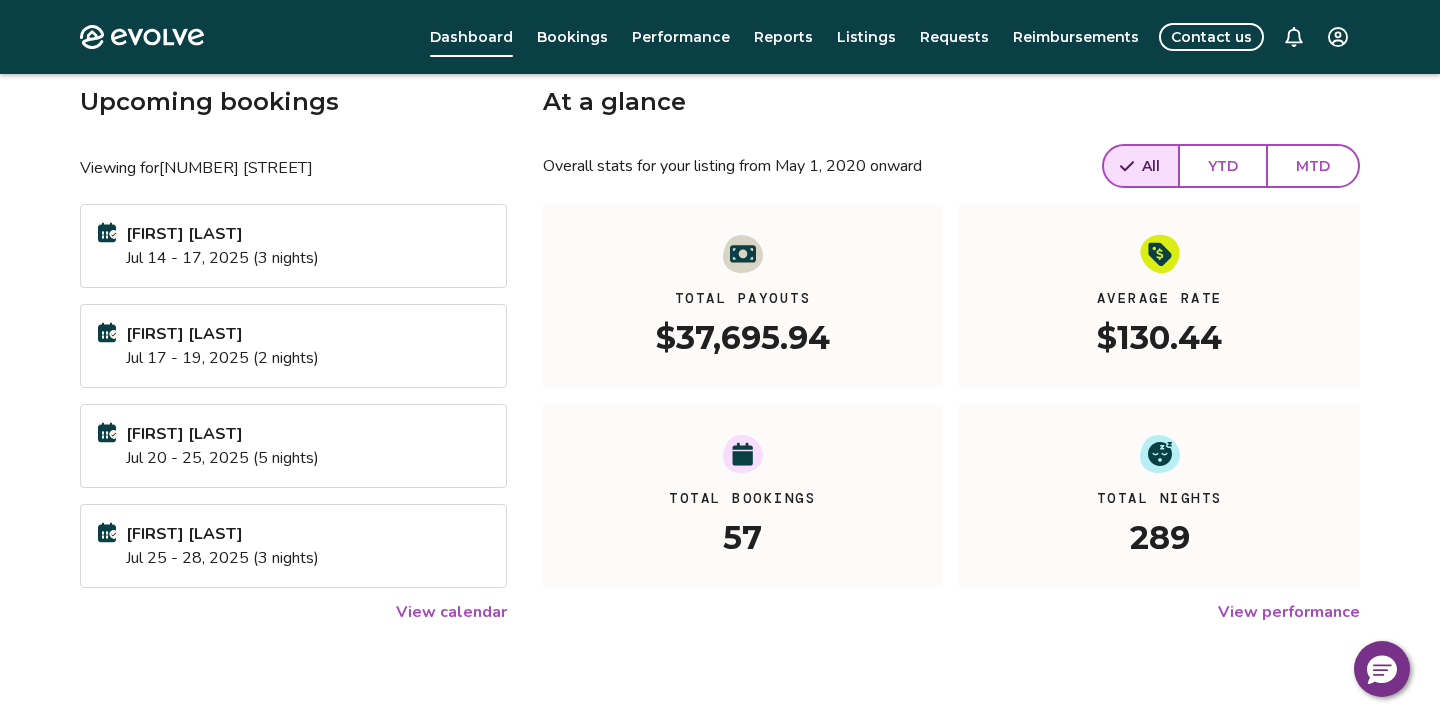 scroll, scrollTop: 0, scrollLeft: 0, axis: both 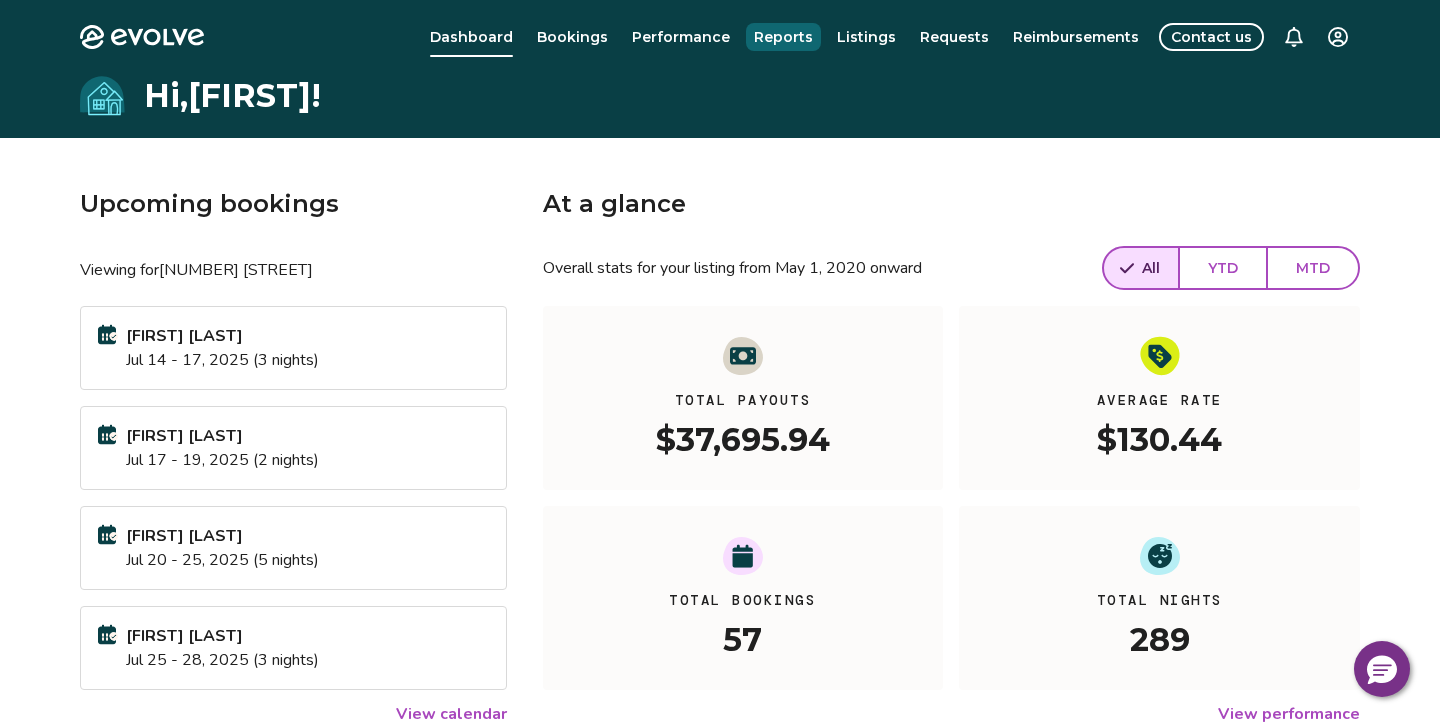 click on "Reports" at bounding box center (783, 37) 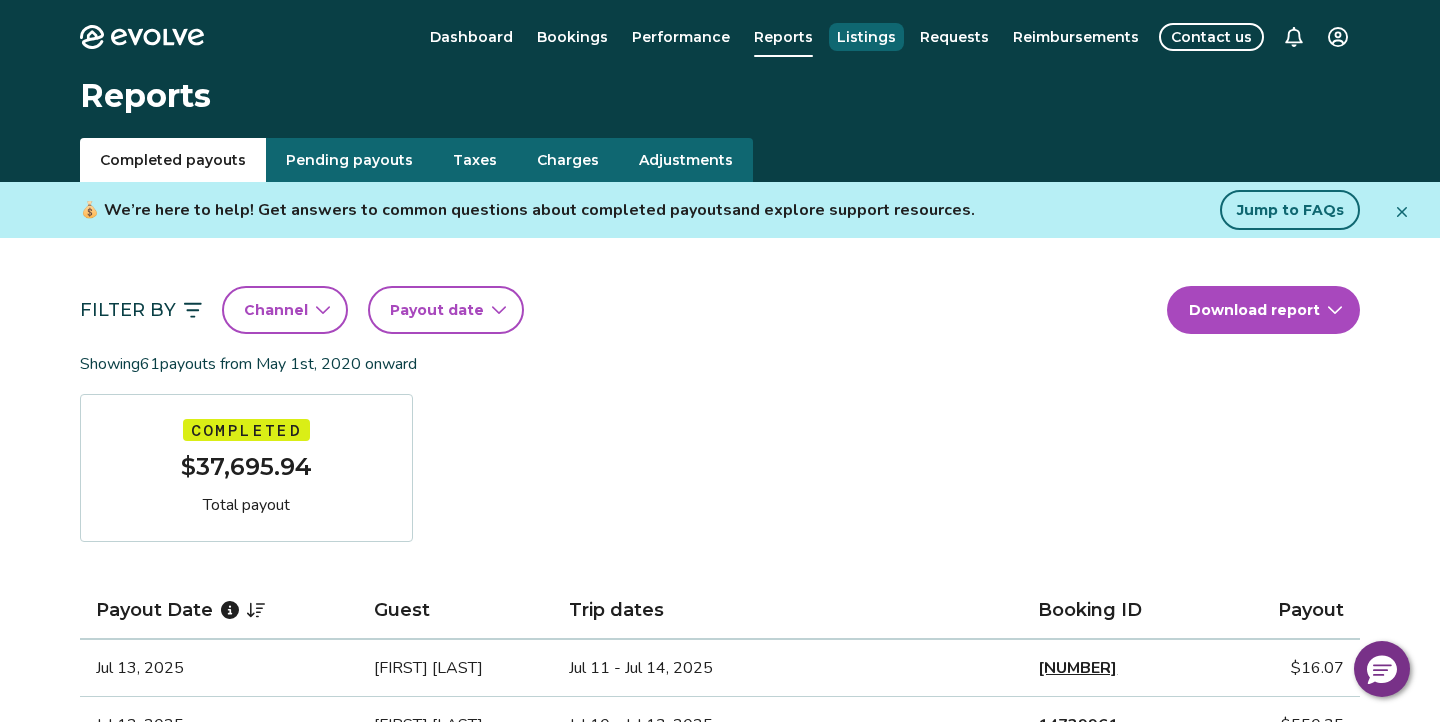 click on "Listings" at bounding box center (866, 37) 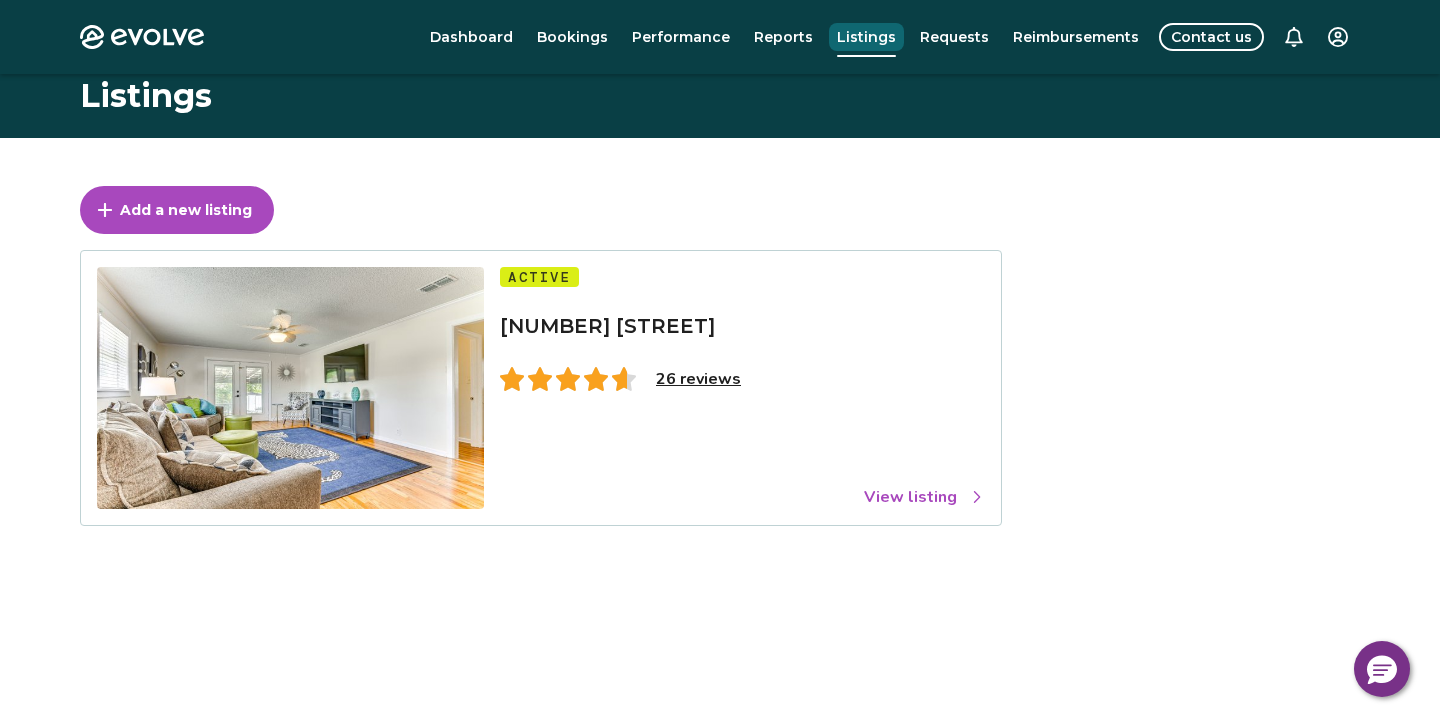 scroll, scrollTop: 4, scrollLeft: 0, axis: vertical 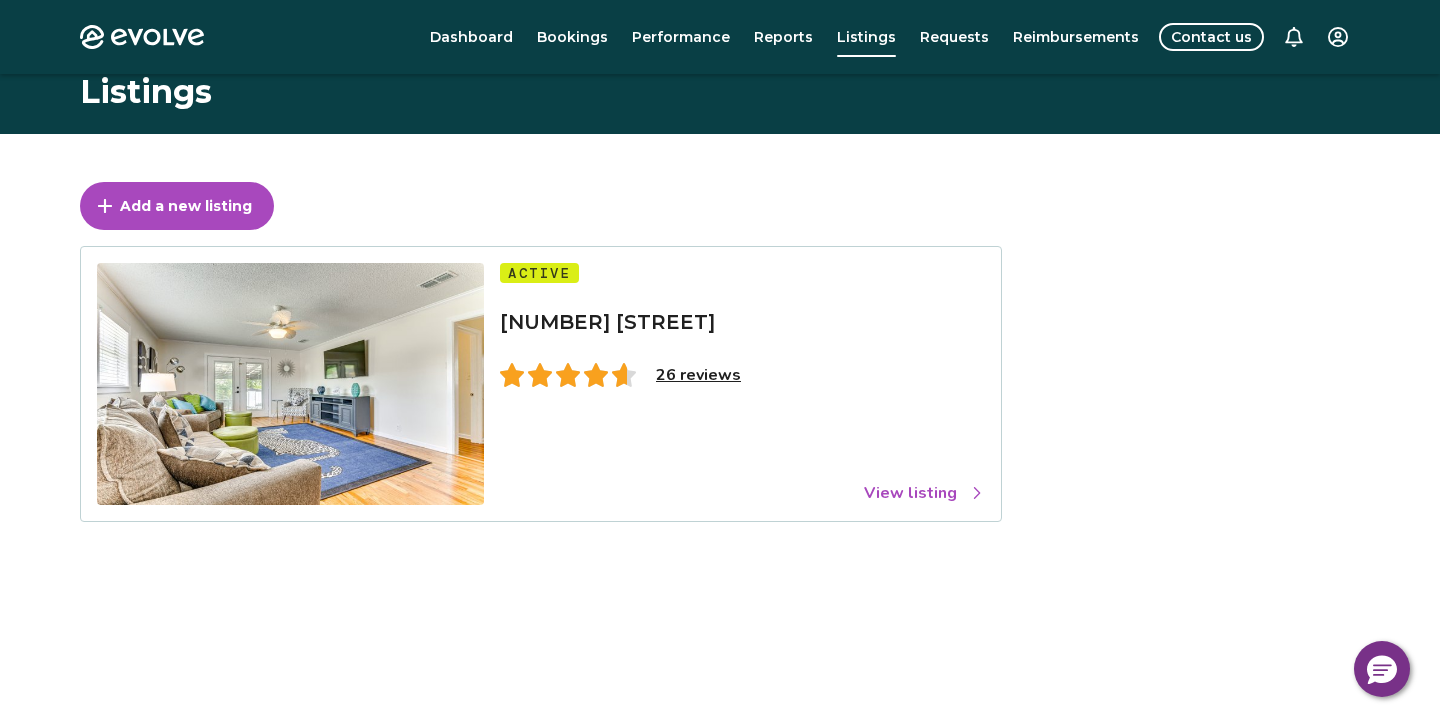click on "26 reviews" at bounding box center [698, 375] 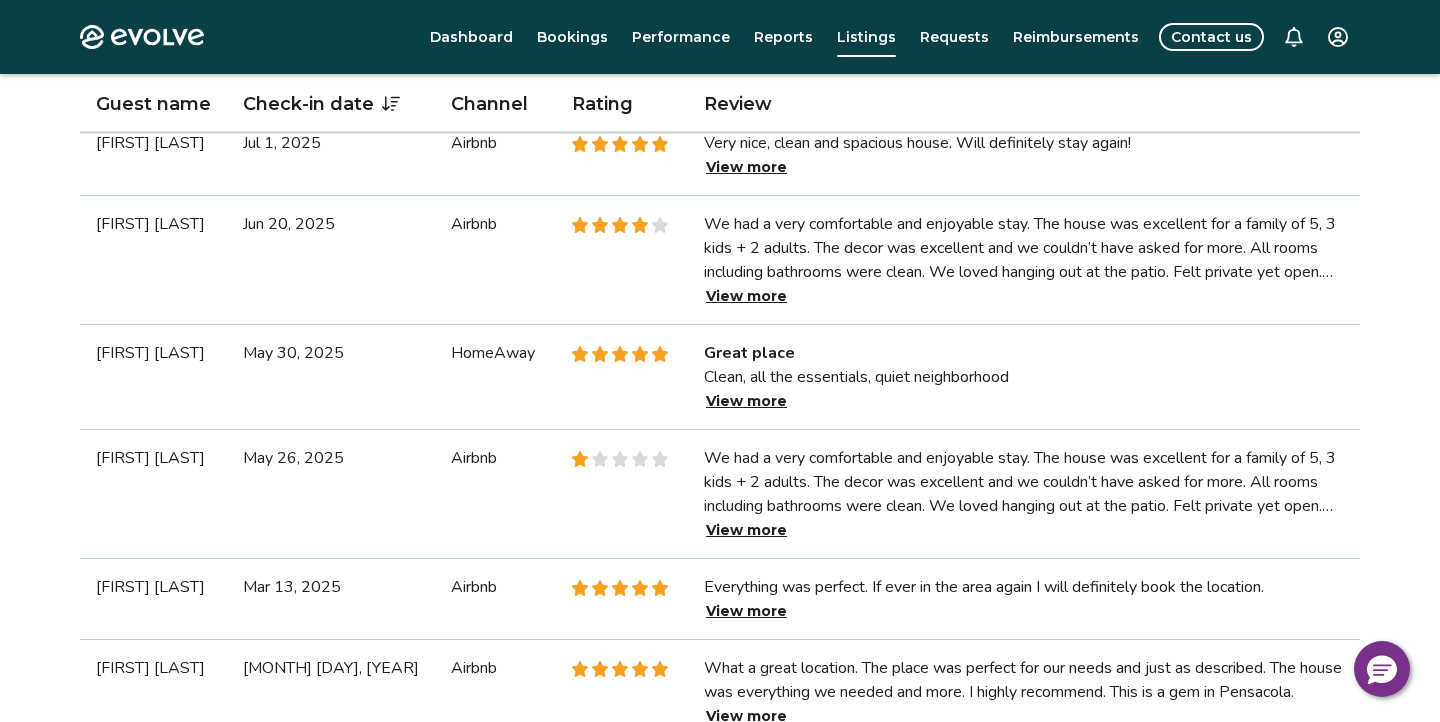 scroll, scrollTop: 664, scrollLeft: 0, axis: vertical 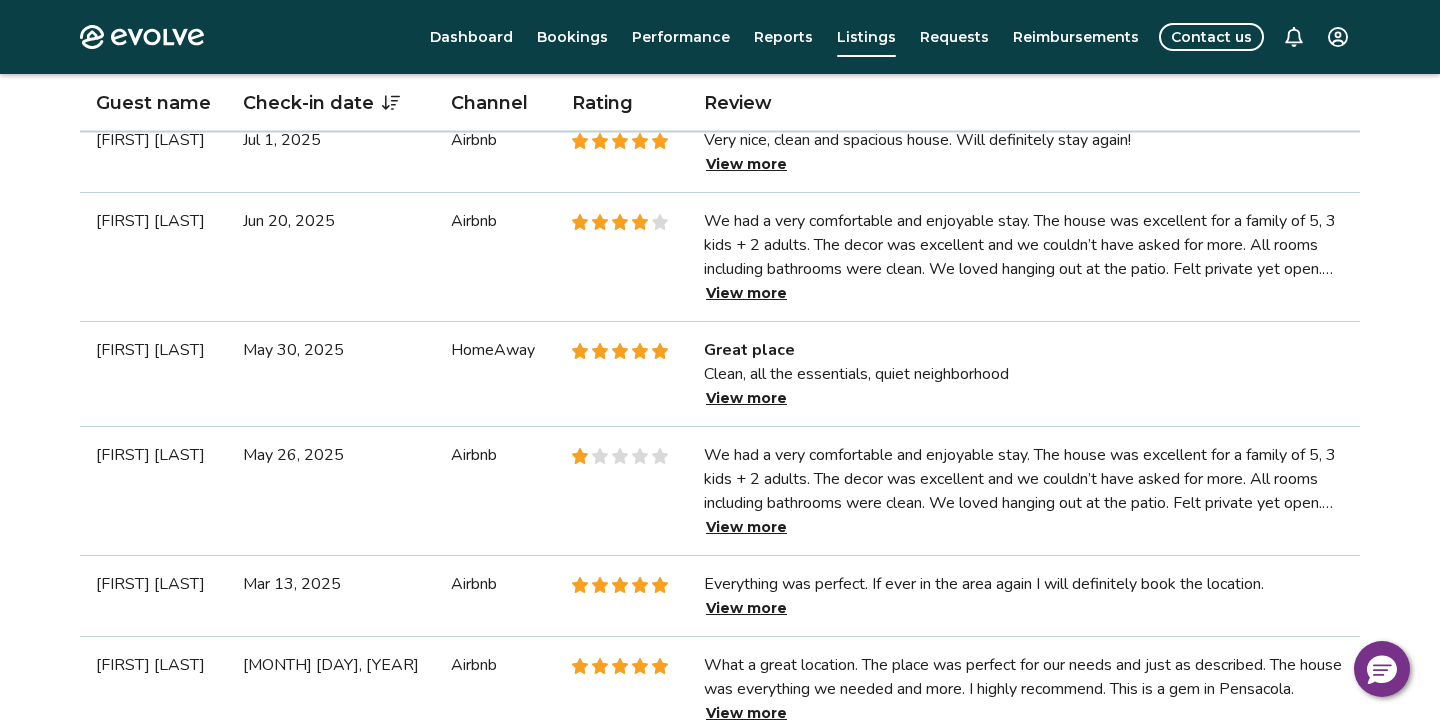 click on "Clean, all the essentials, quiet neighborhood" at bounding box center (1024, 374) 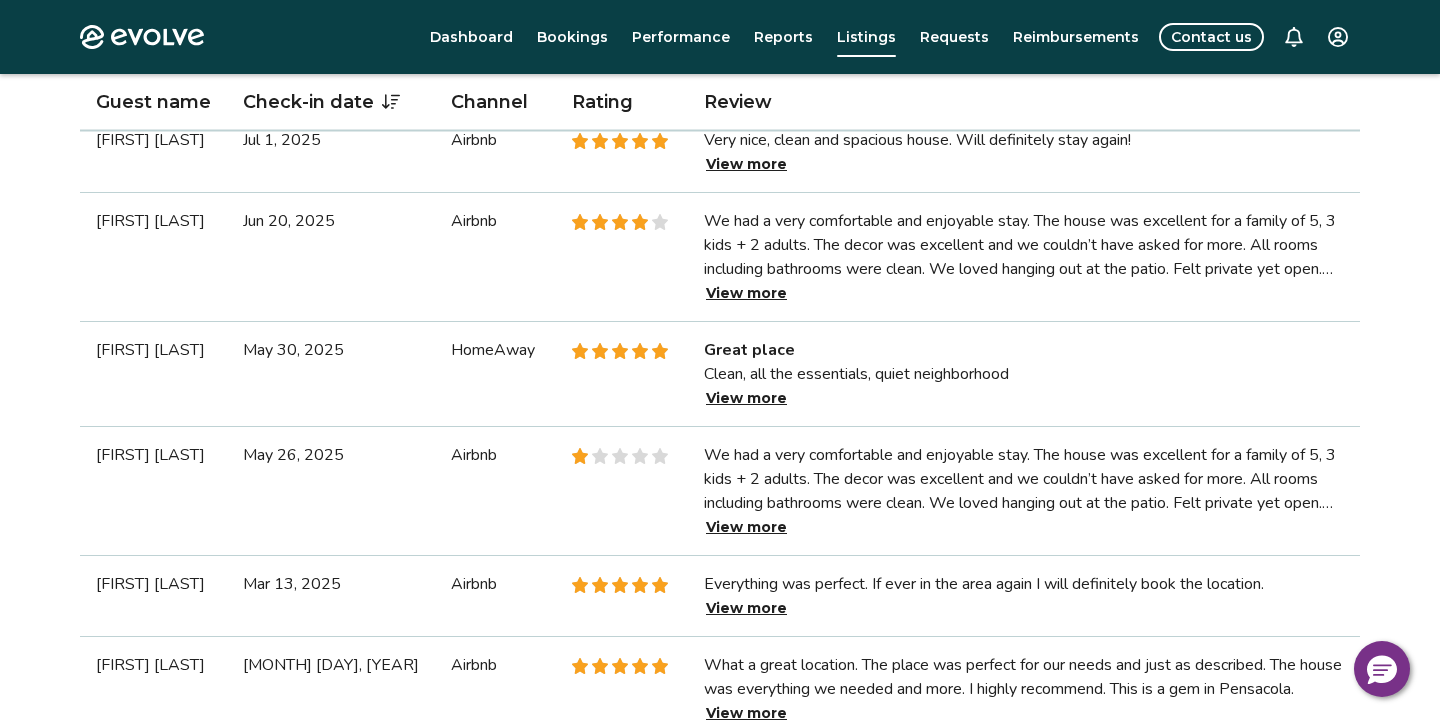 scroll, scrollTop: 663, scrollLeft: 0, axis: vertical 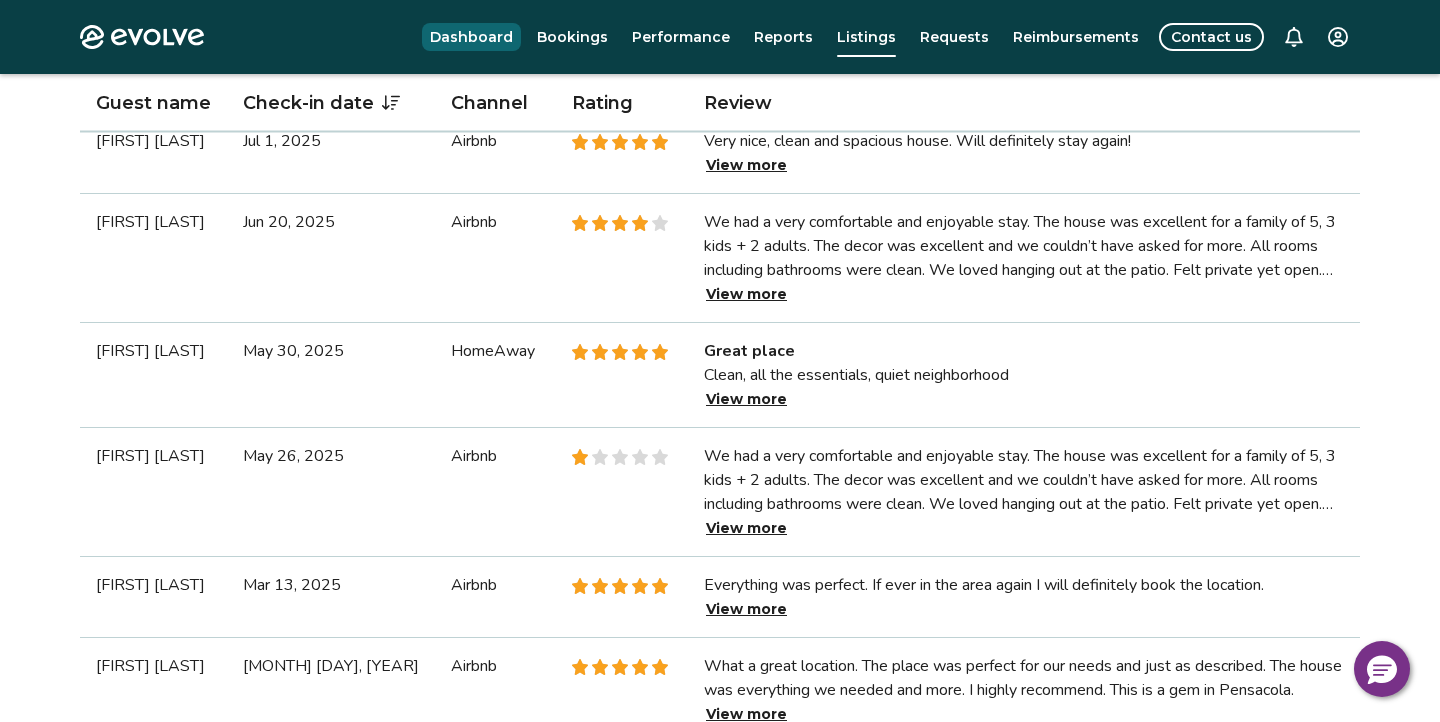 click on "Dashboard" at bounding box center (471, 37) 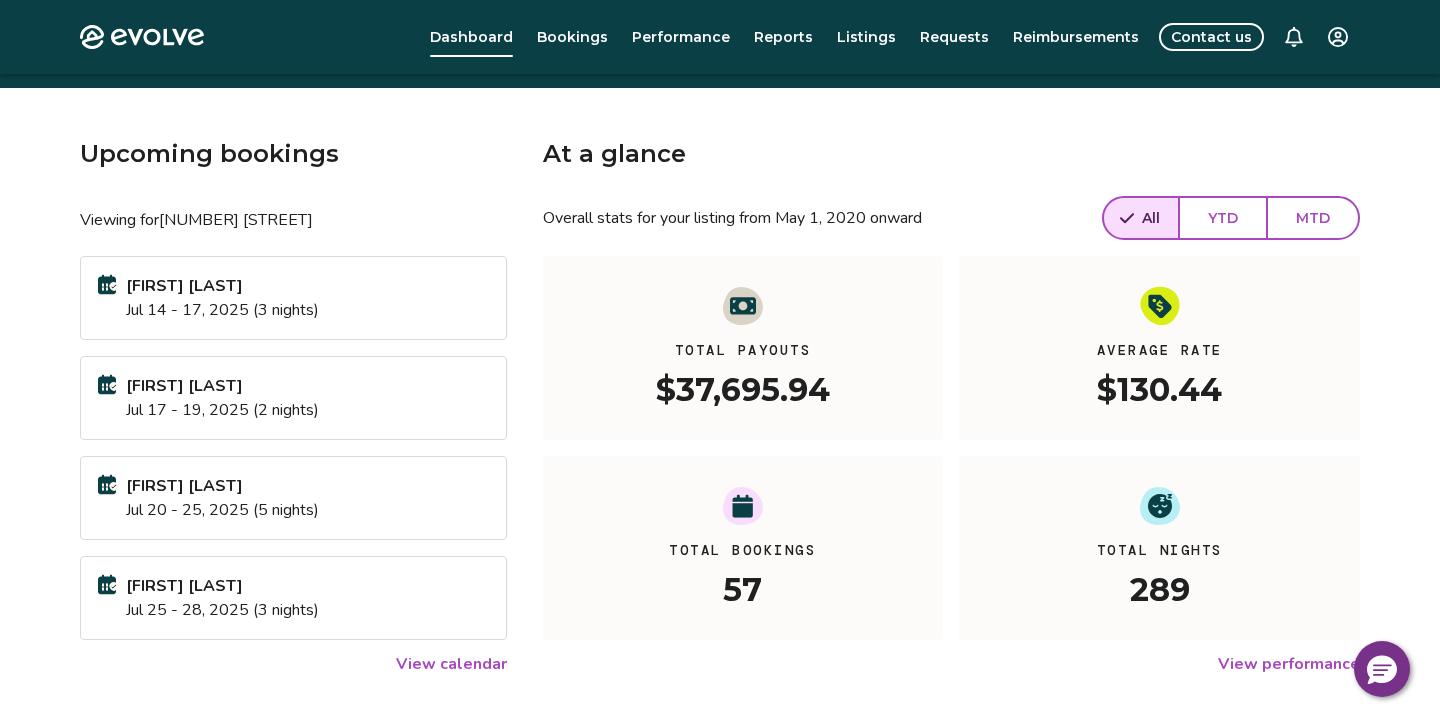 scroll, scrollTop: 0, scrollLeft: 0, axis: both 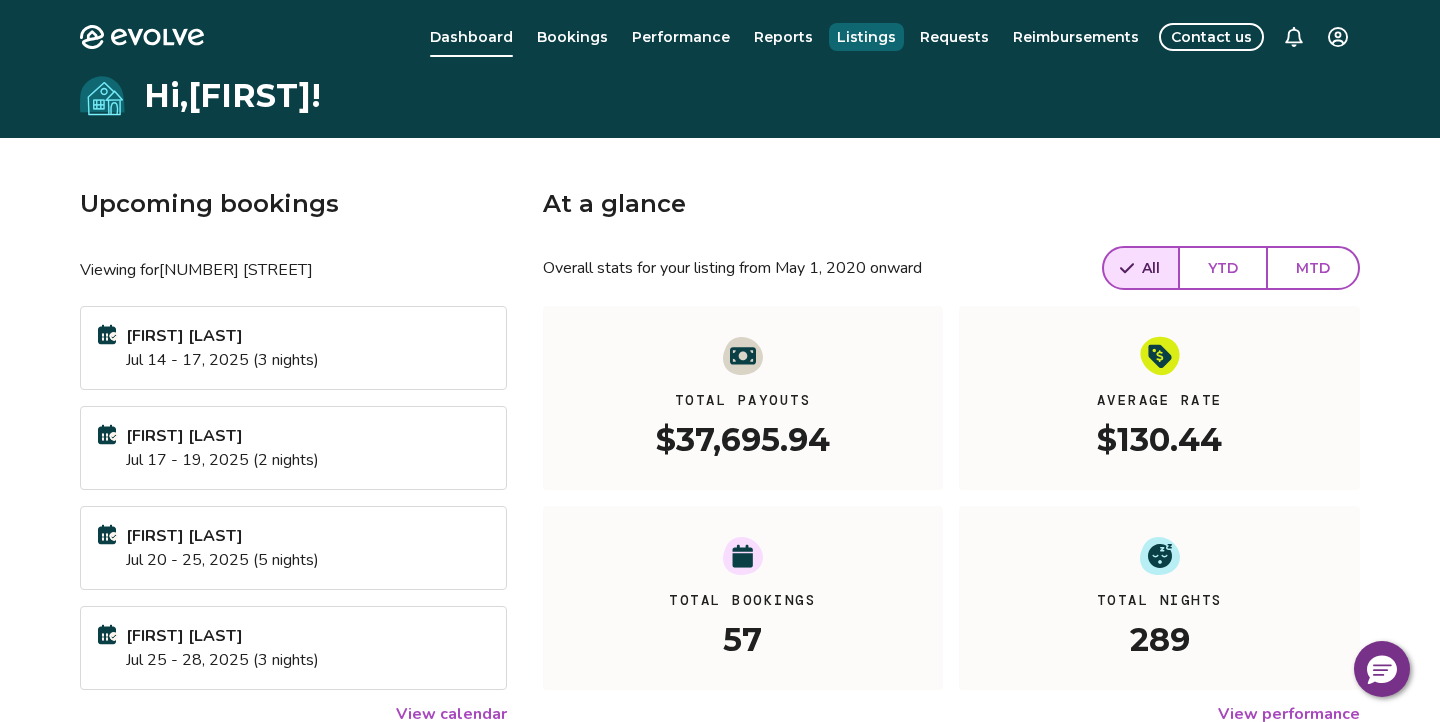 click on "Listings" at bounding box center (866, 37) 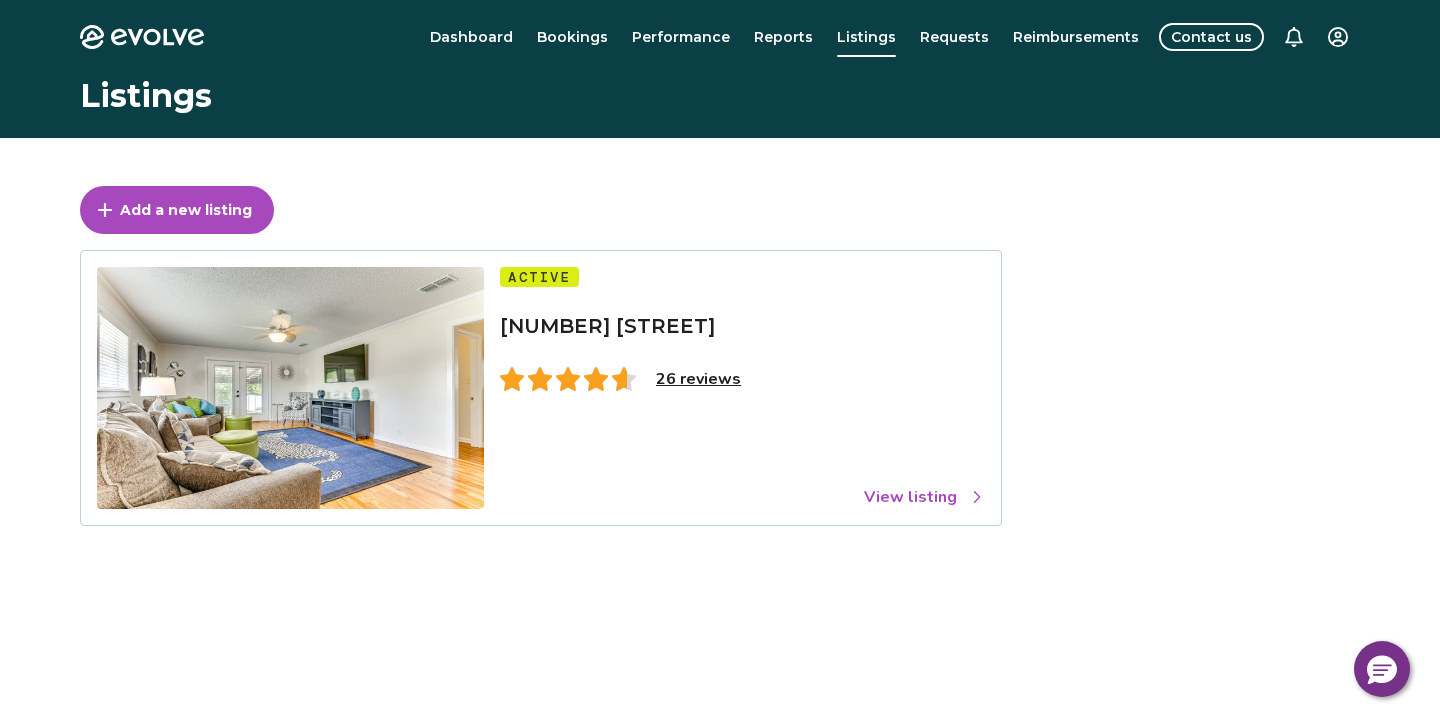 click on "View listing" at bounding box center [924, 497] 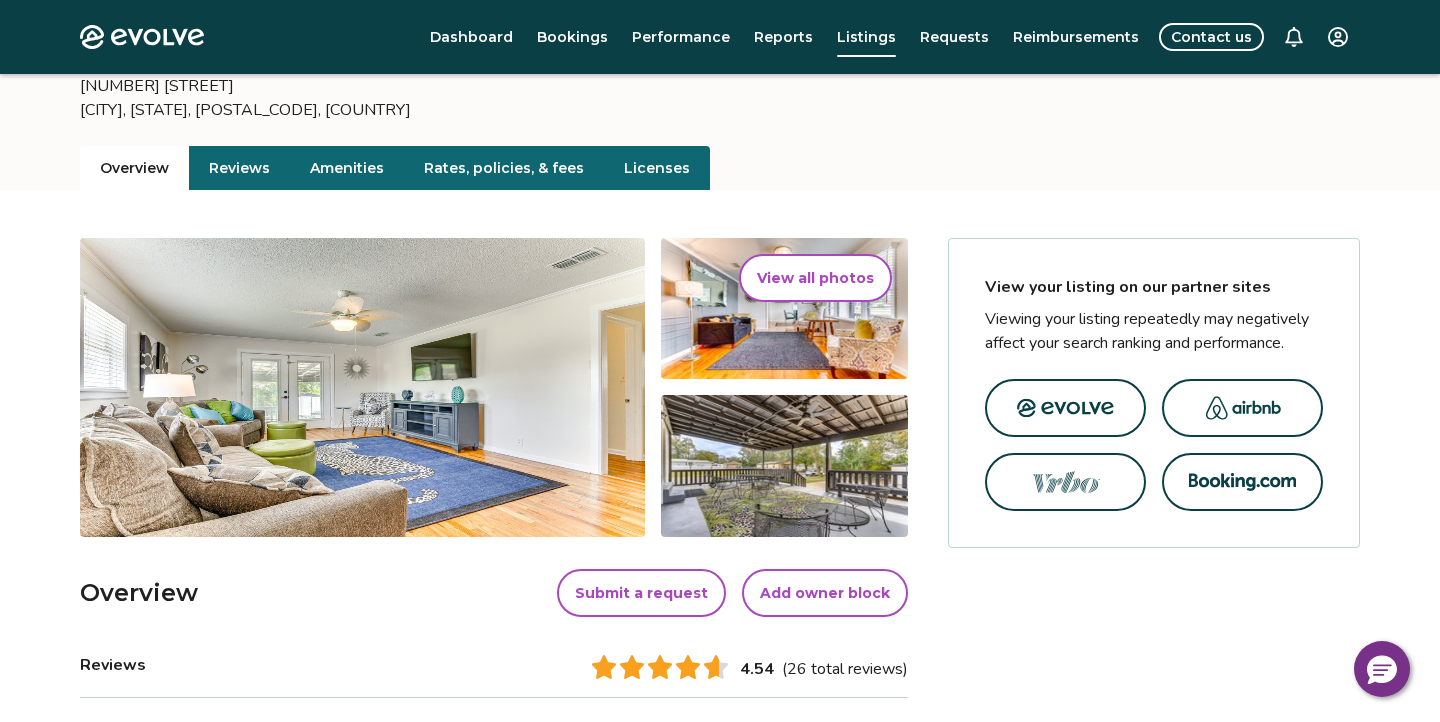 scroll, scrollTop: 171, scrollLeft: 0, axis: vertical 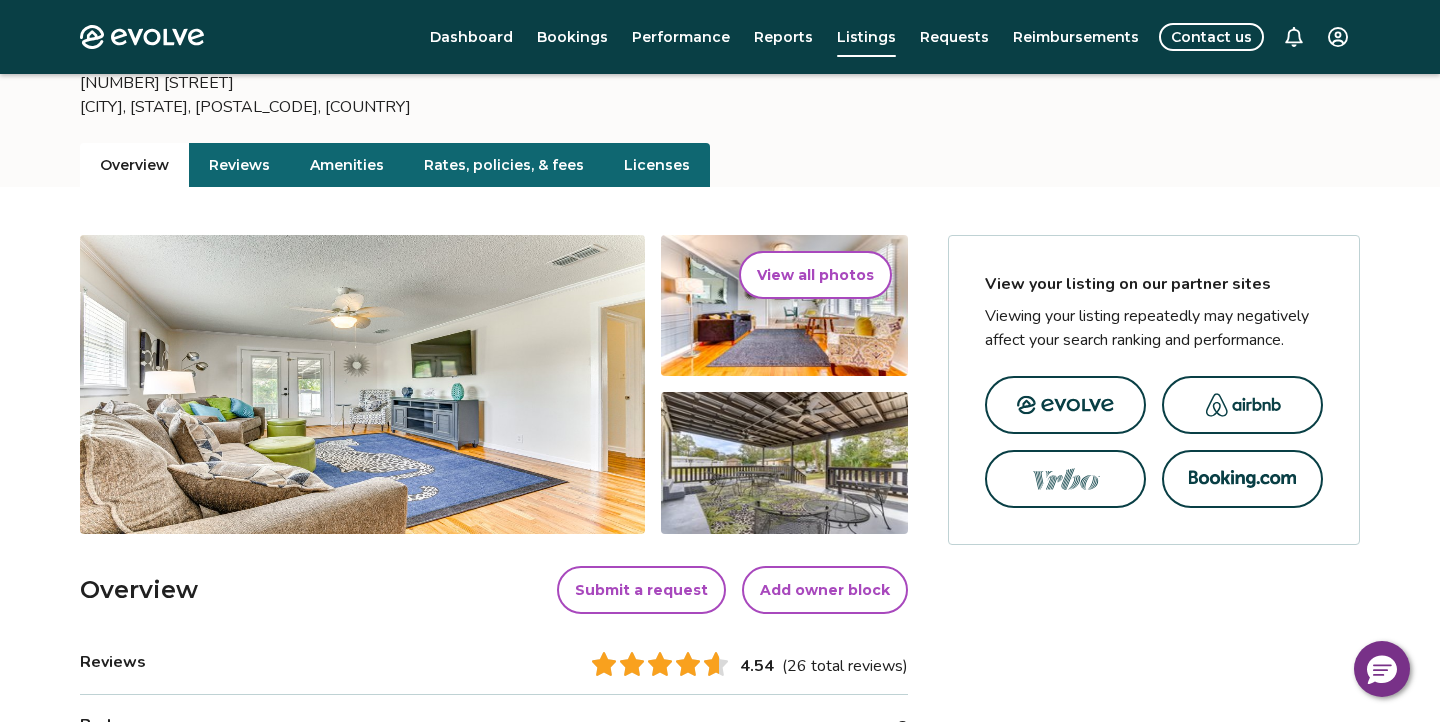 click at bounding box center (1066, 479) 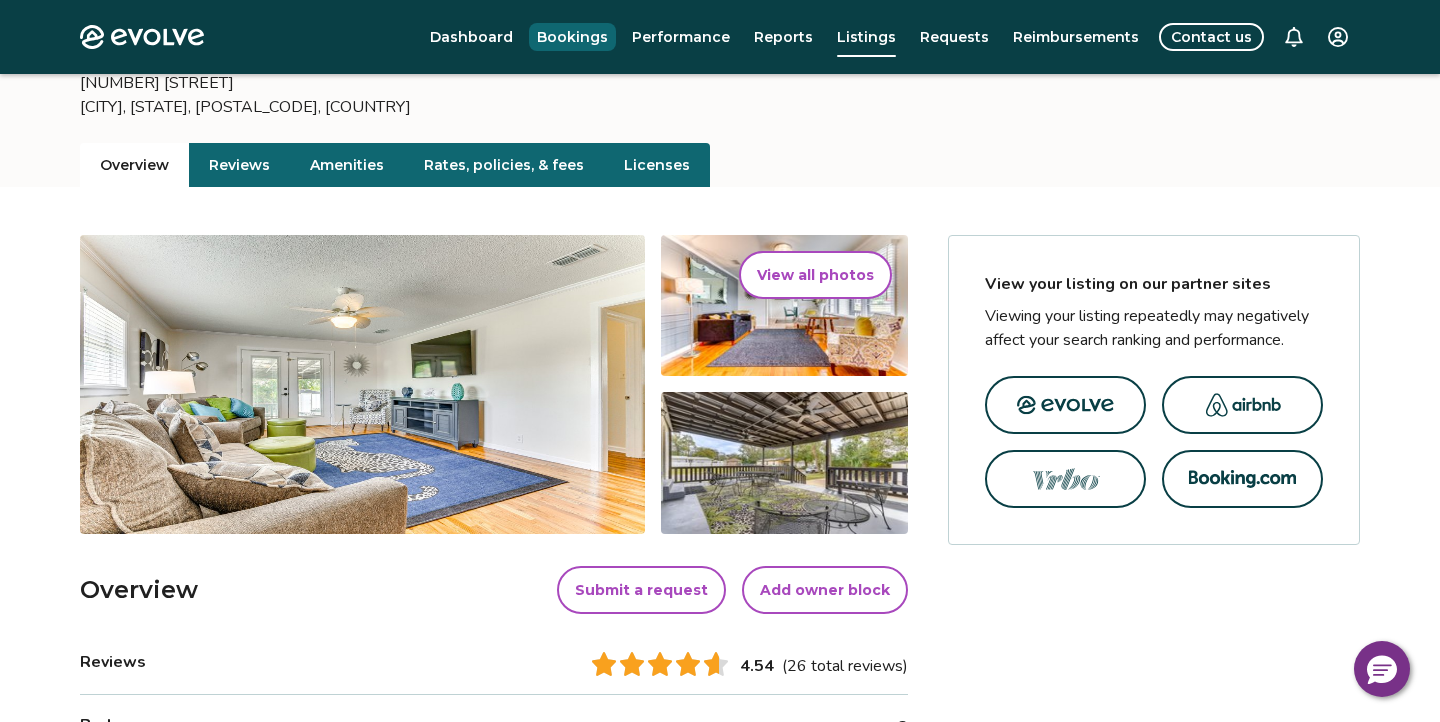 click on "Bookings" at bounding box center [572, 37] 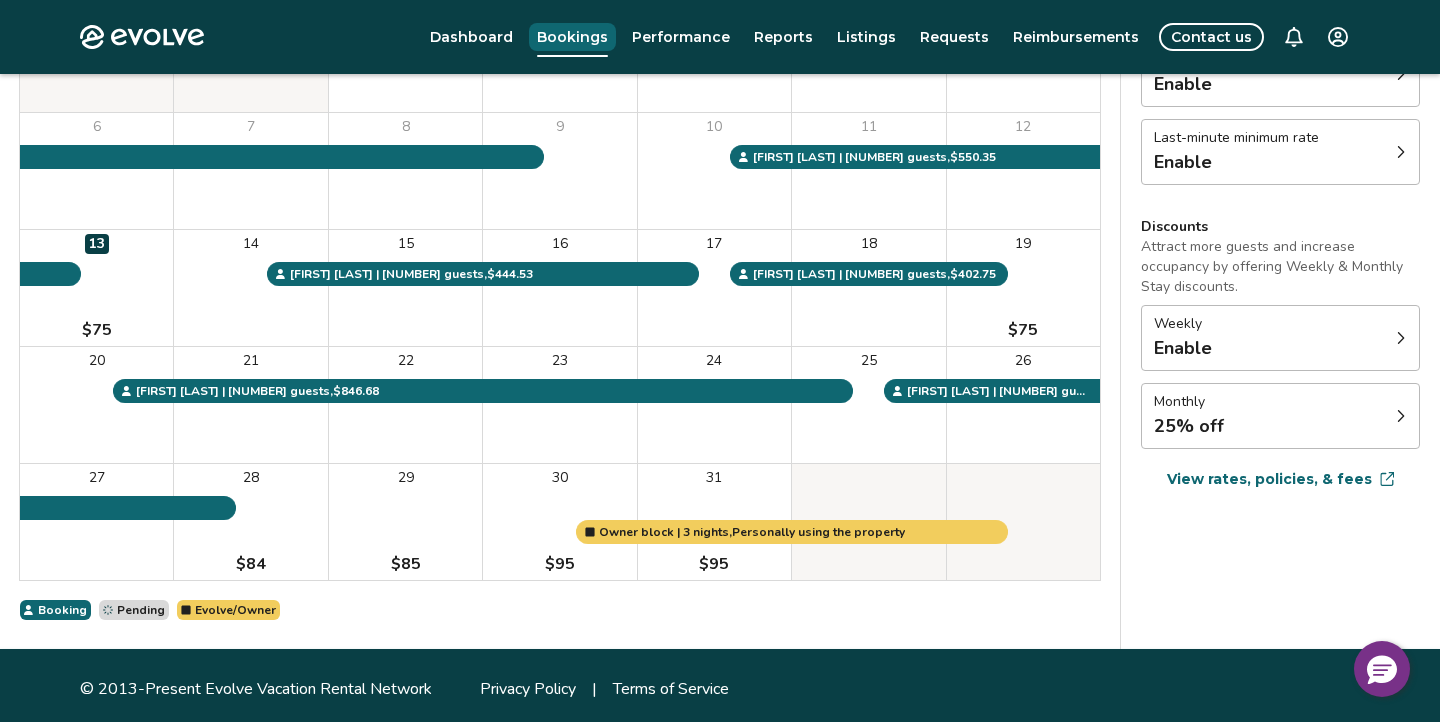 scroll, scrollTop: 302, scrollLeft: 0, axis: vertical 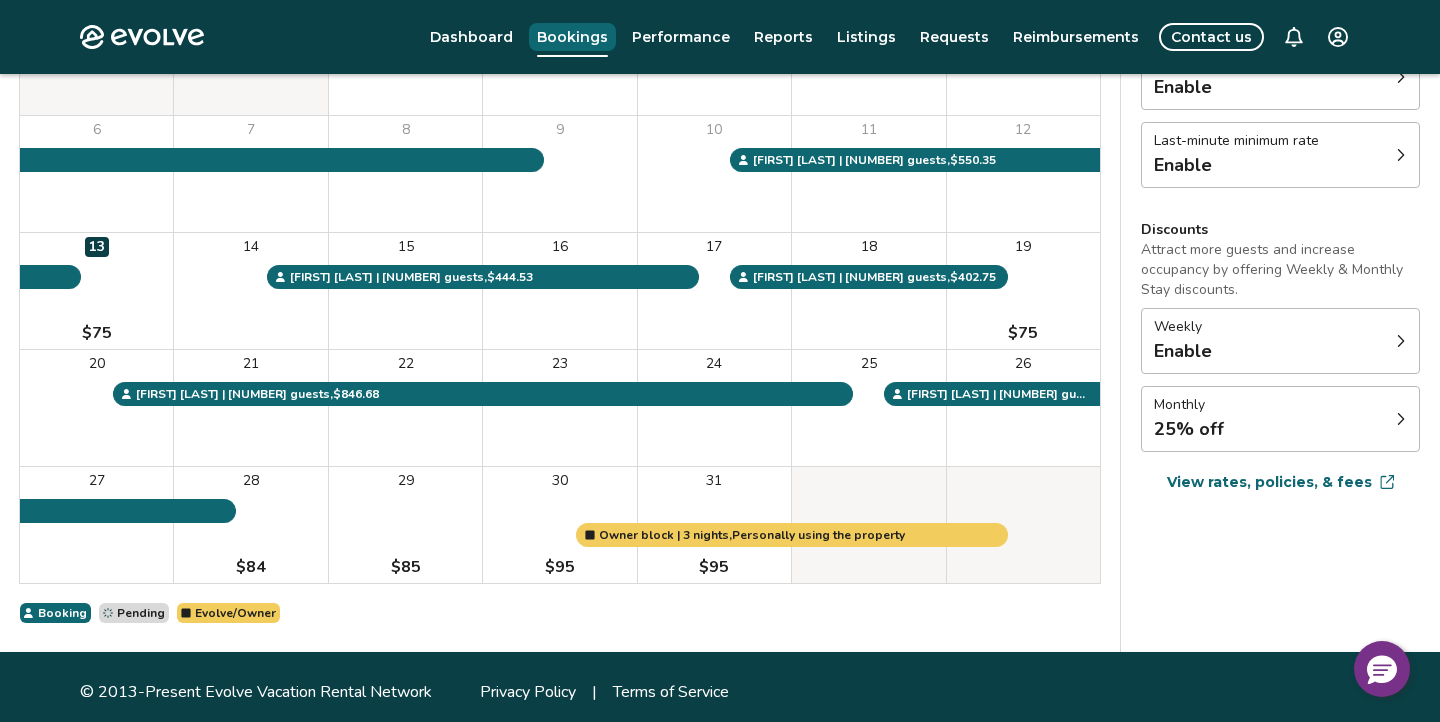 click on "Bookings" at bounding box center (572, 37) 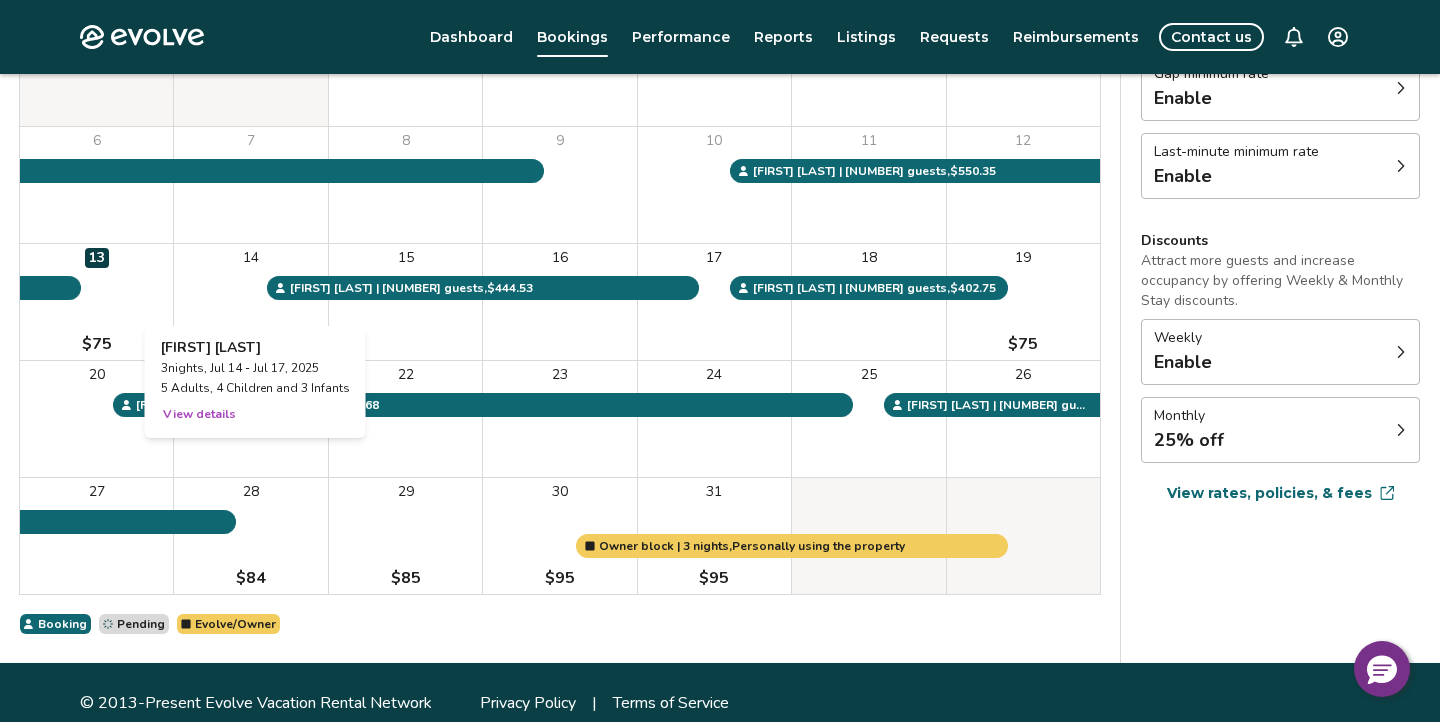 scroll, scrollTop: 293, scrollLeft: 0, axis: vertical 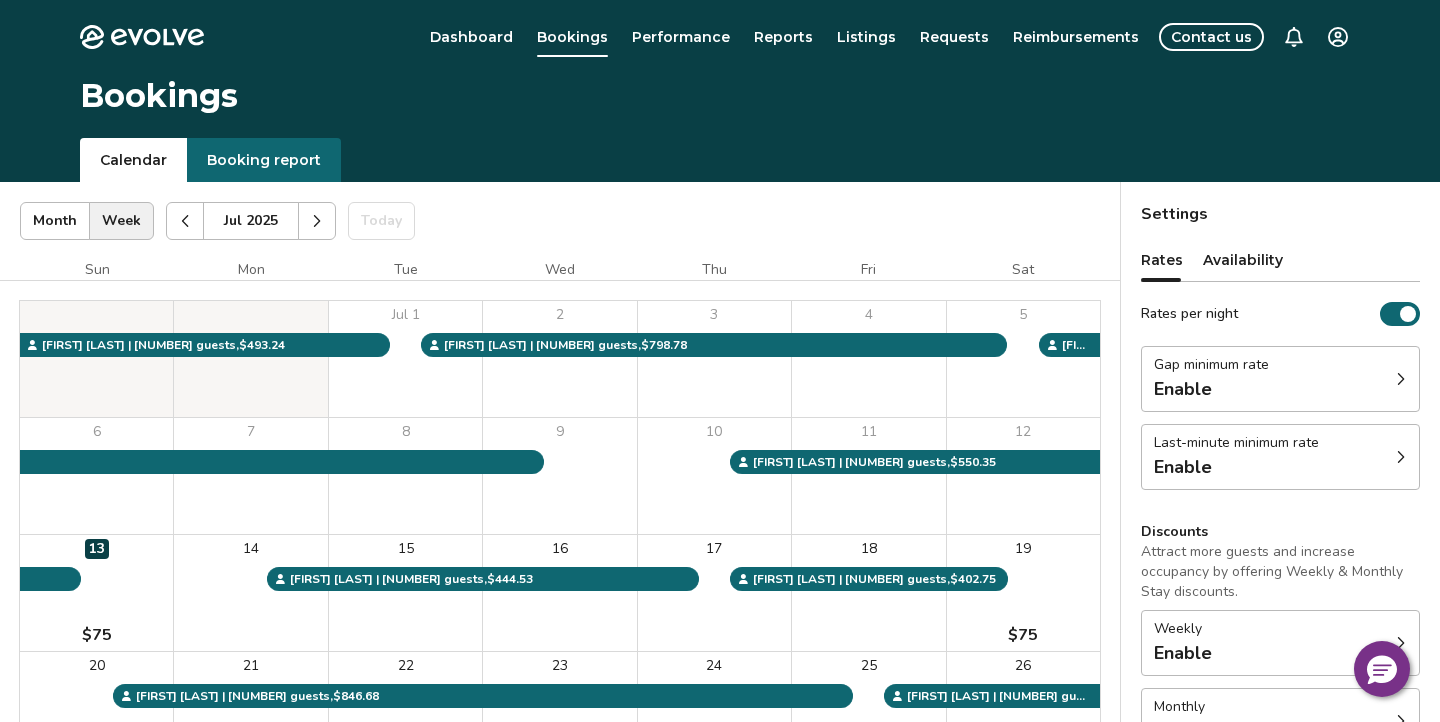click 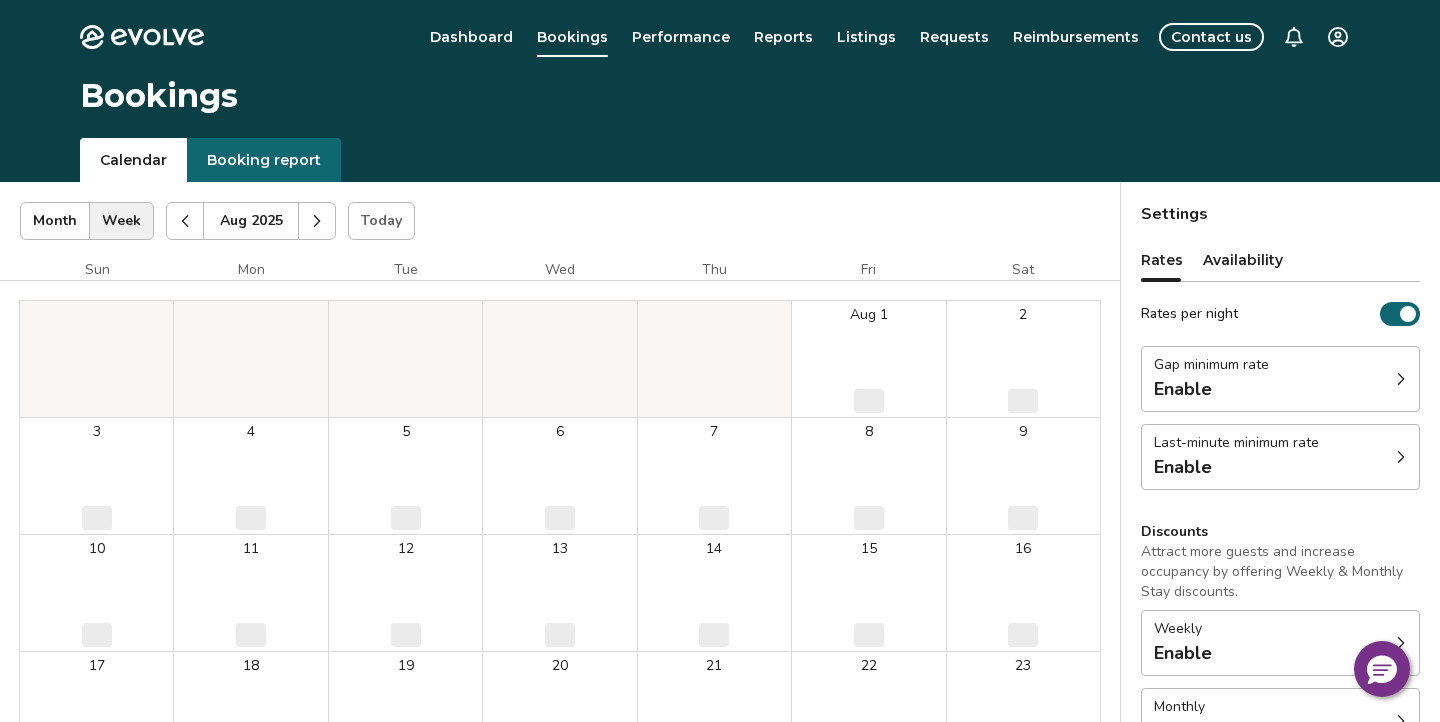 click 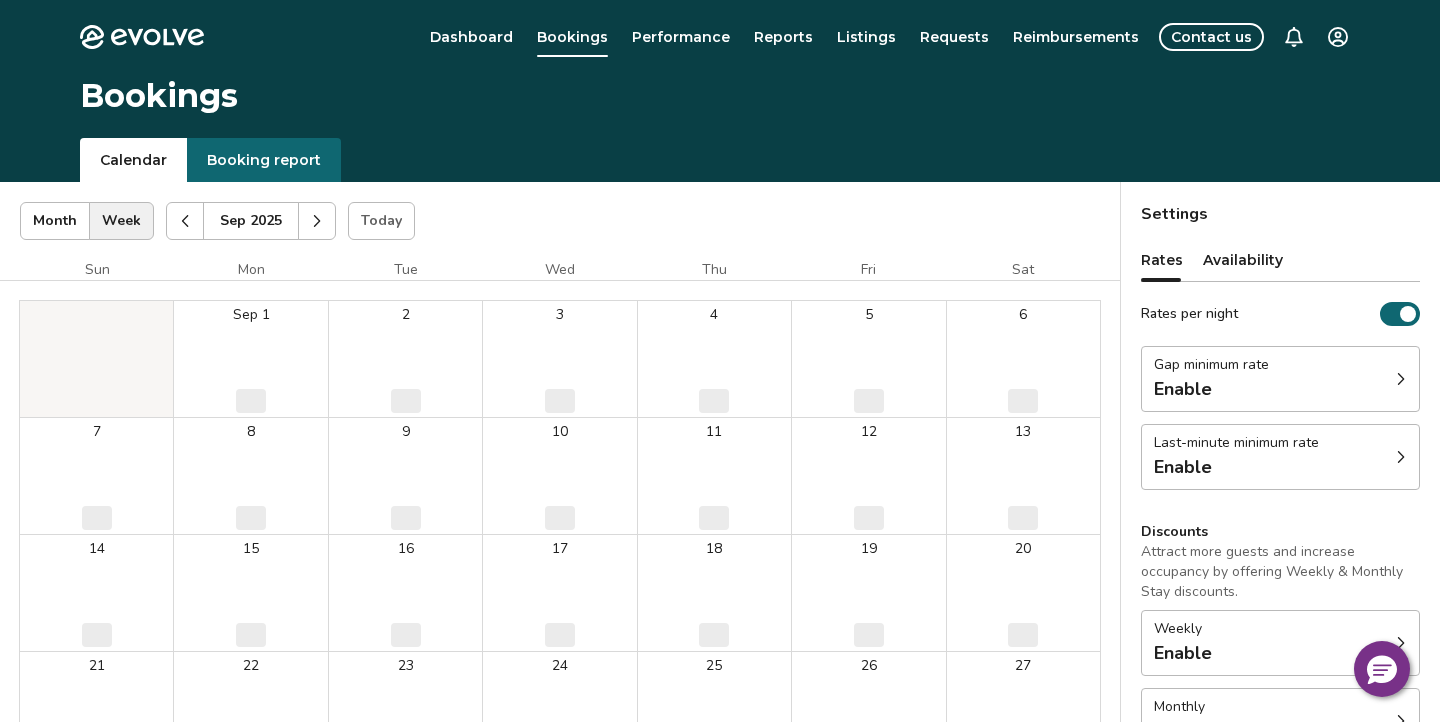 click 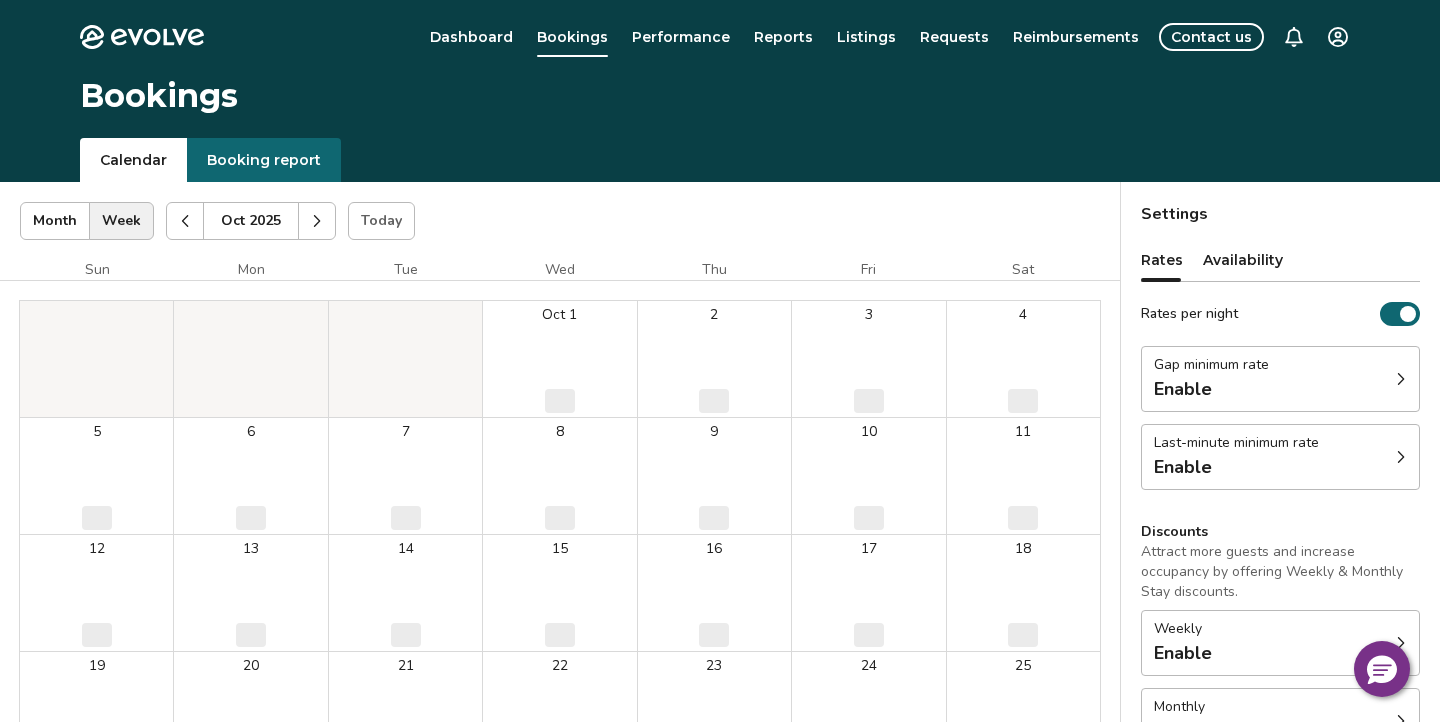 click 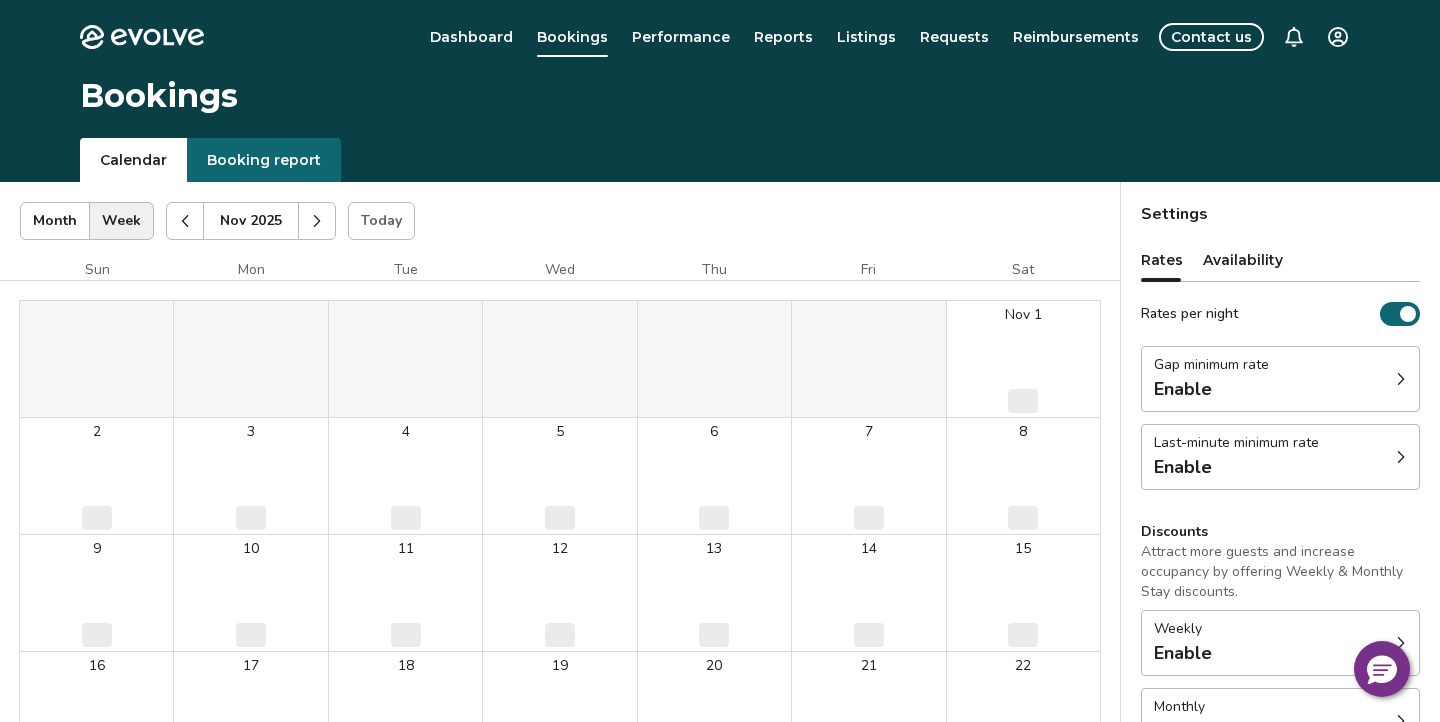 click 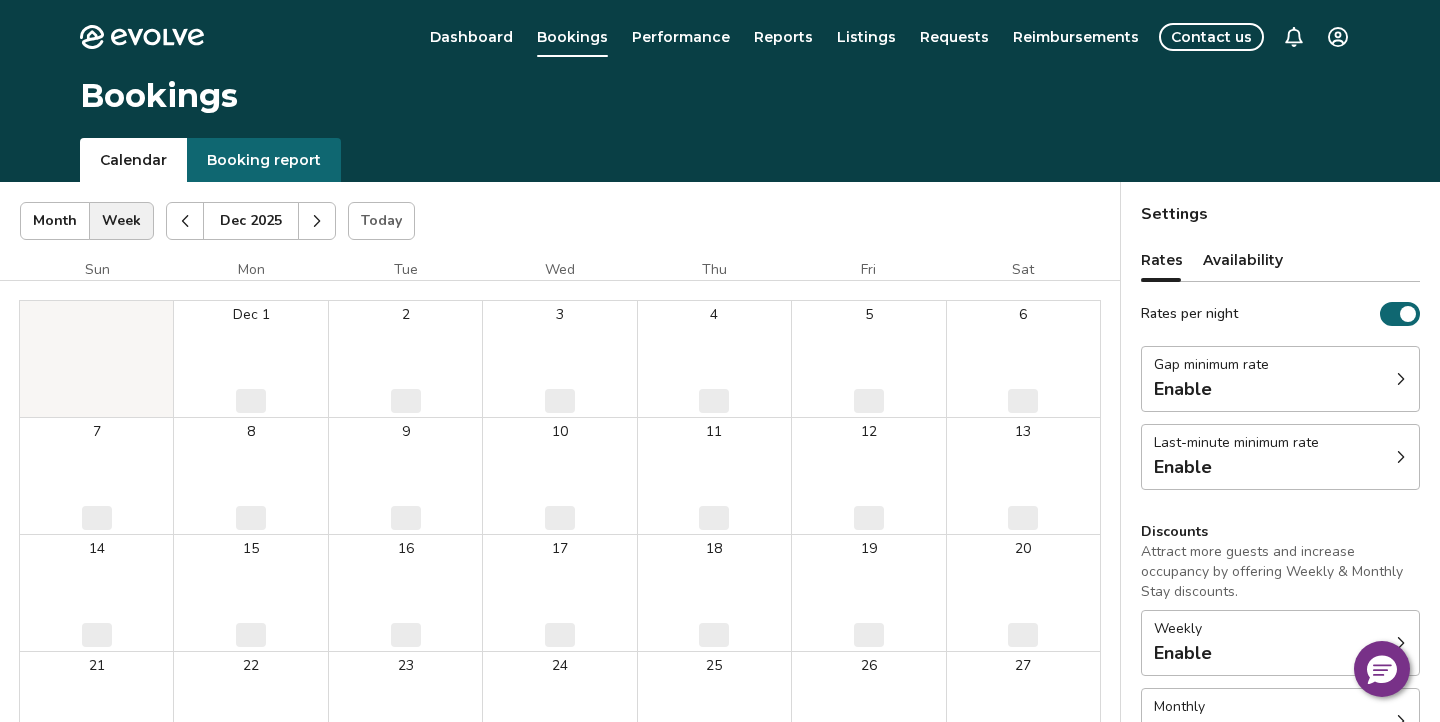 click 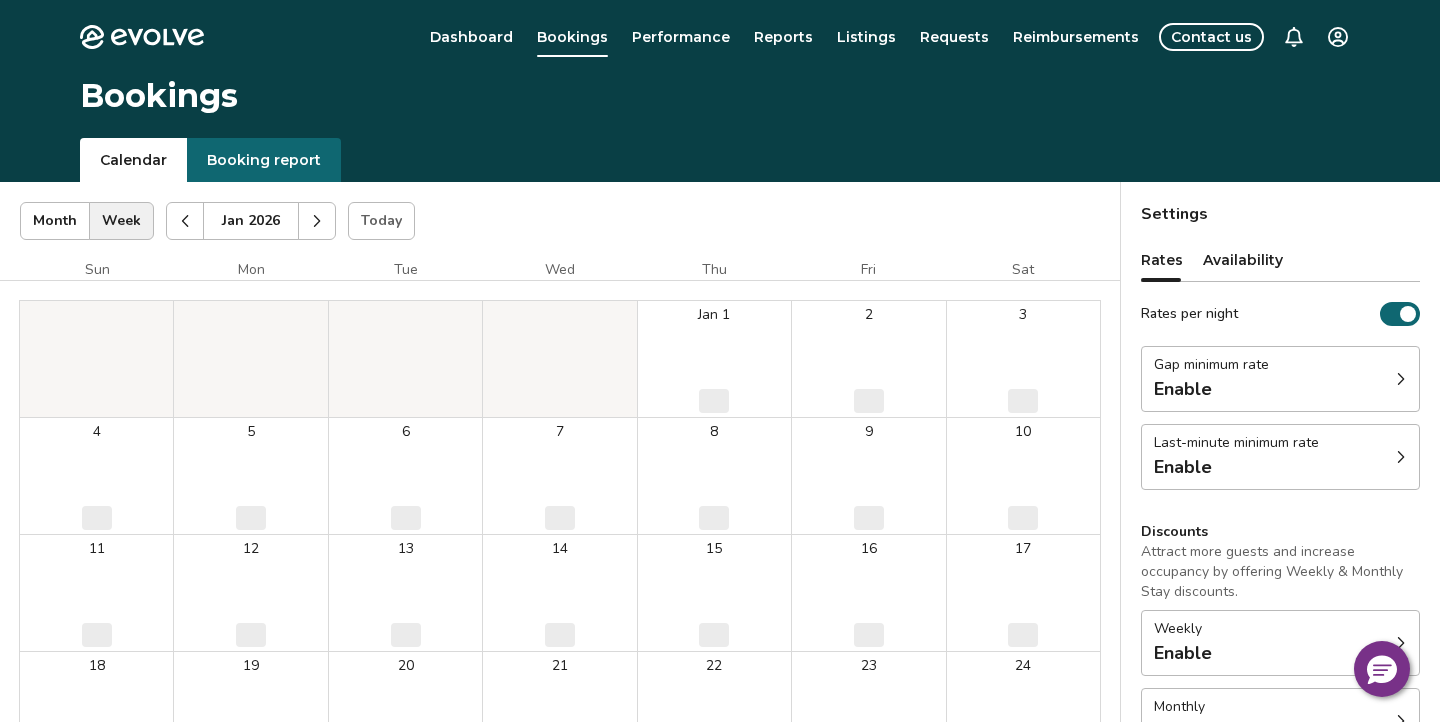 click 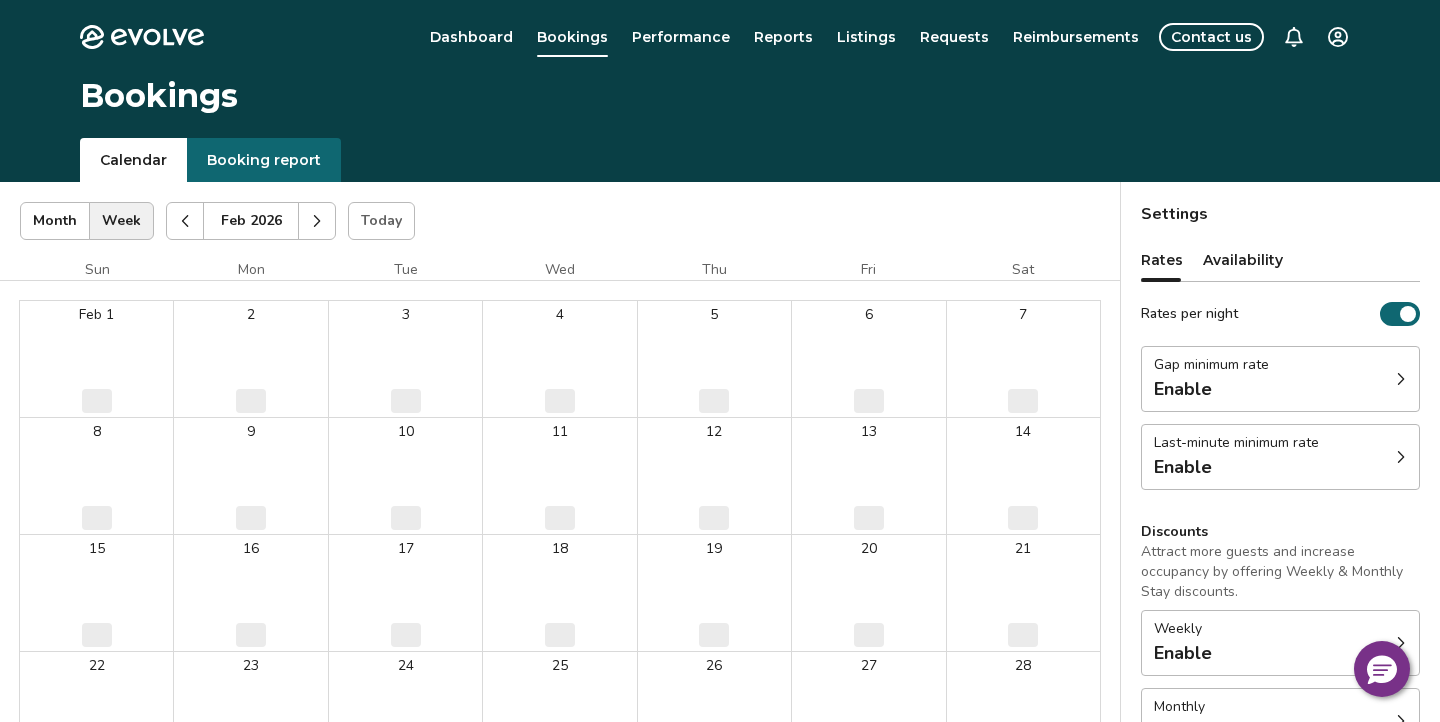 click 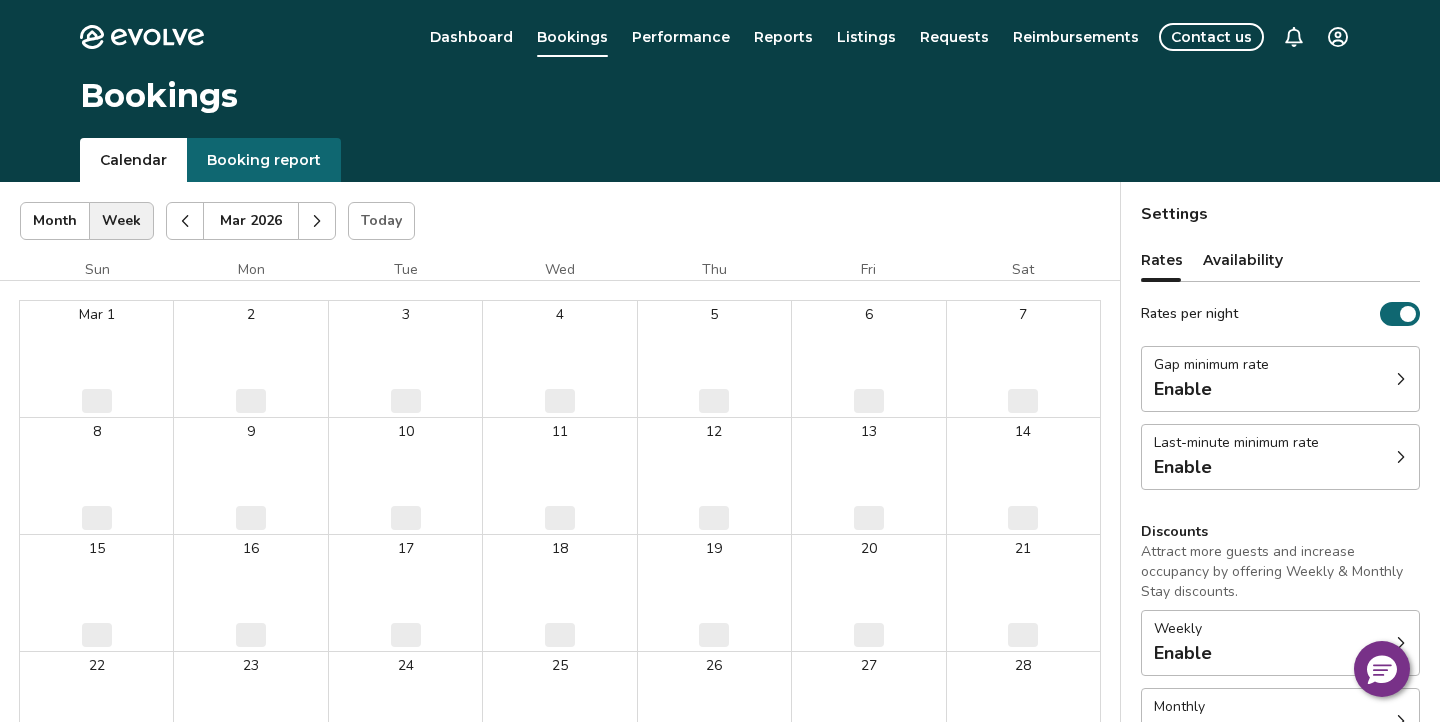 click 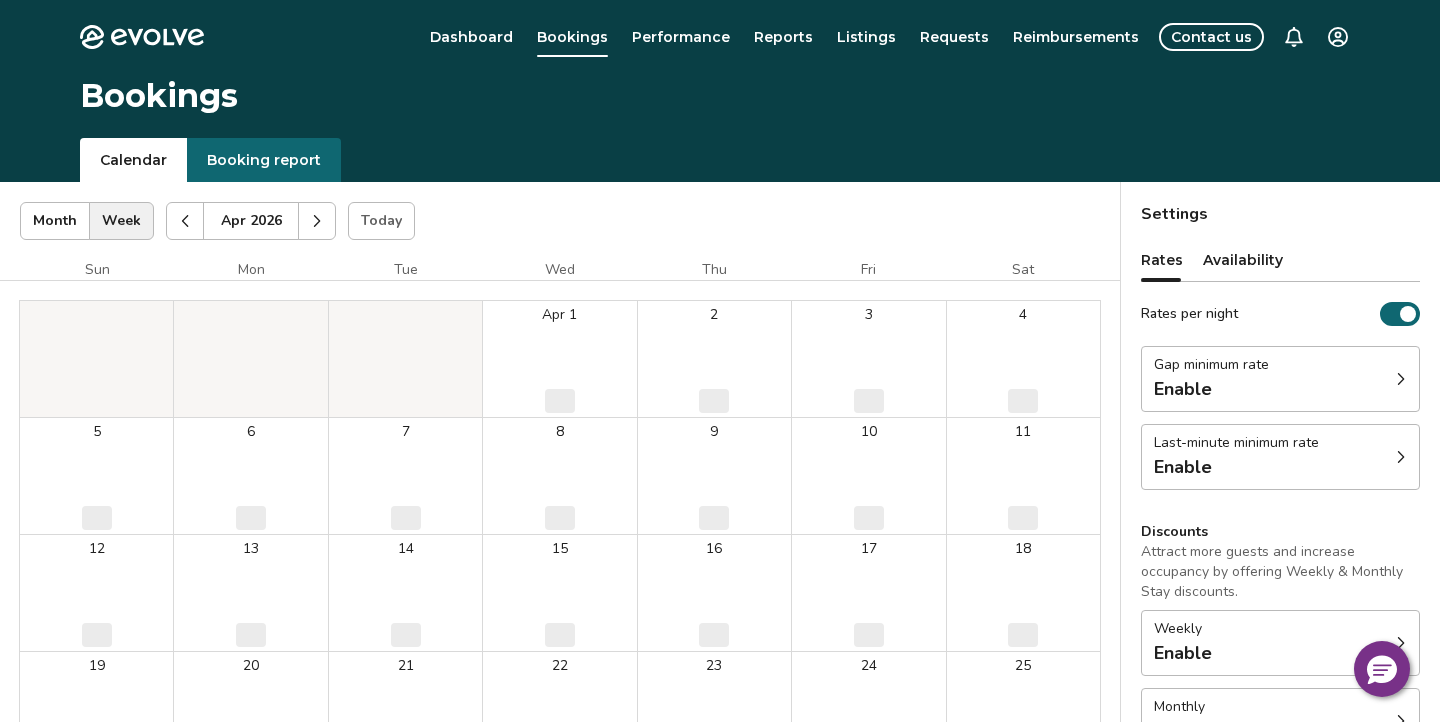 click 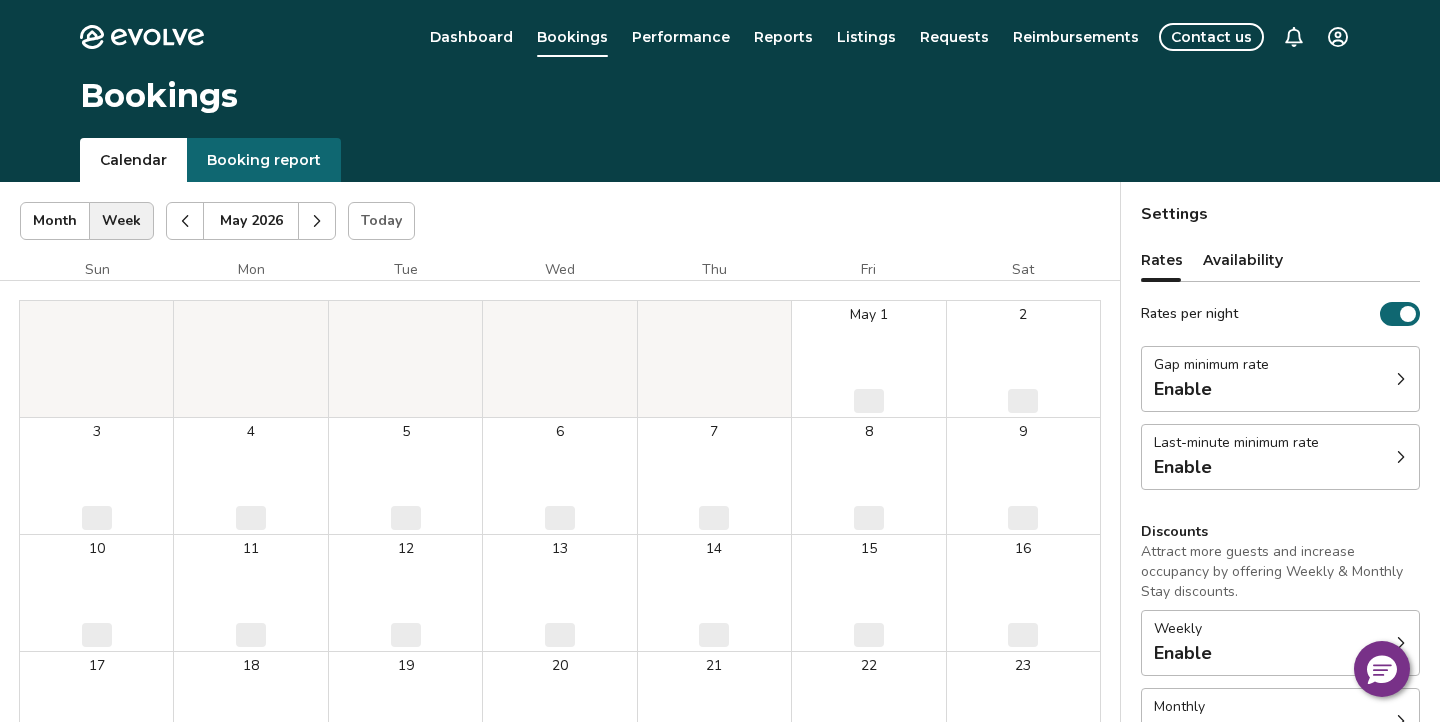click 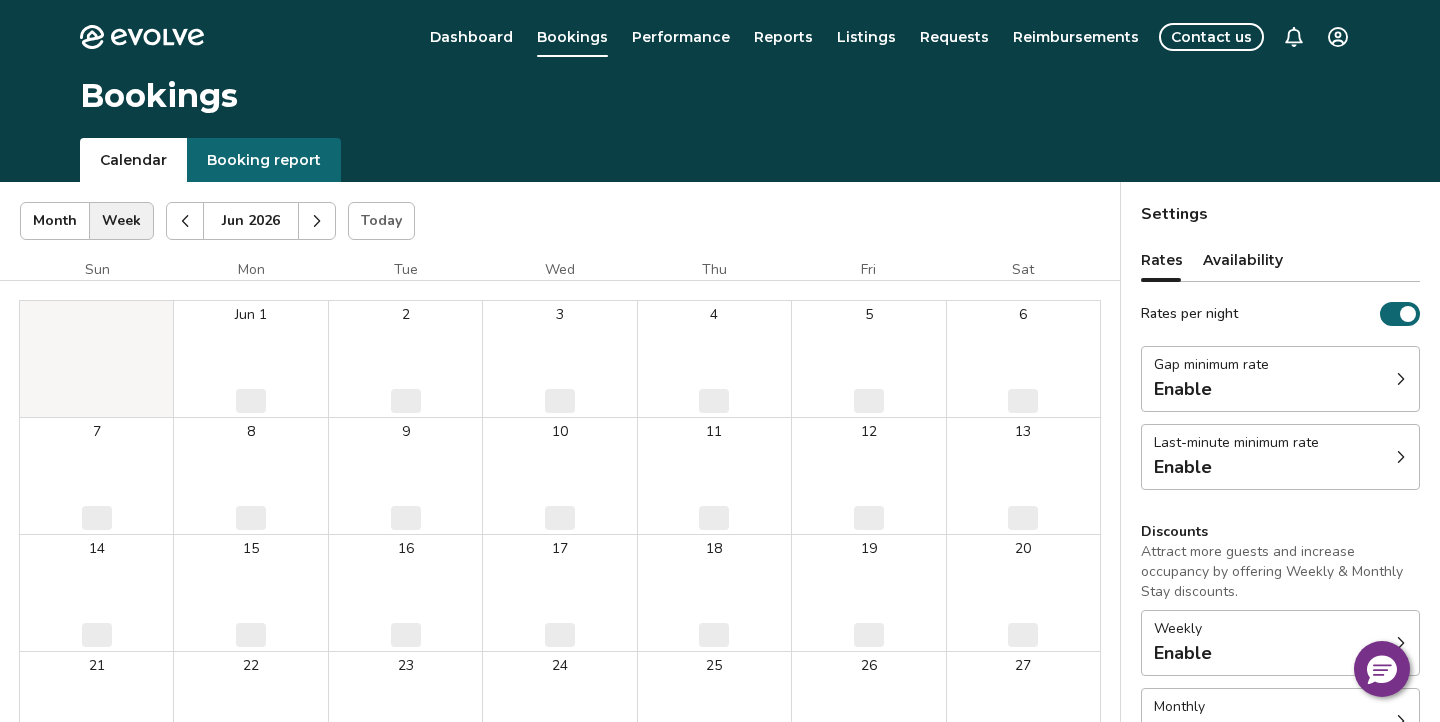 click 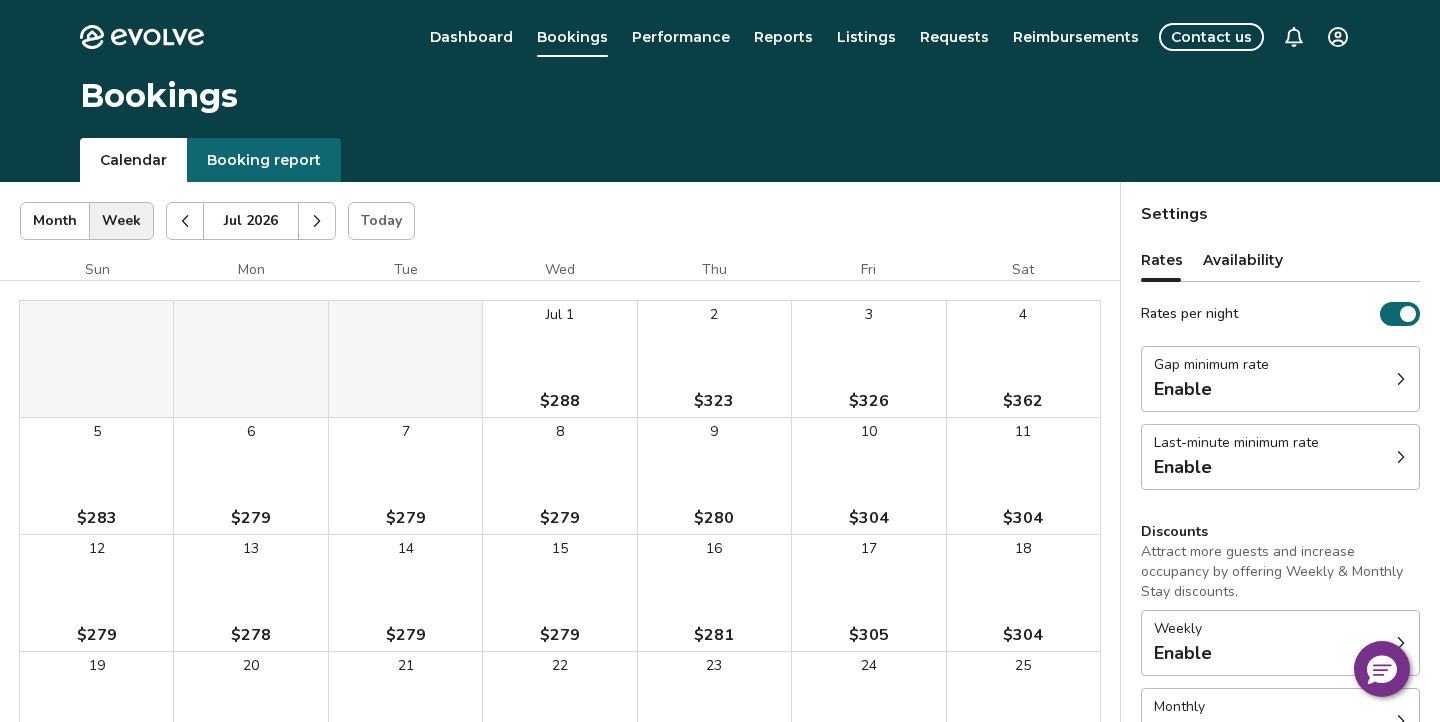 click at bounding box center [185, 221] 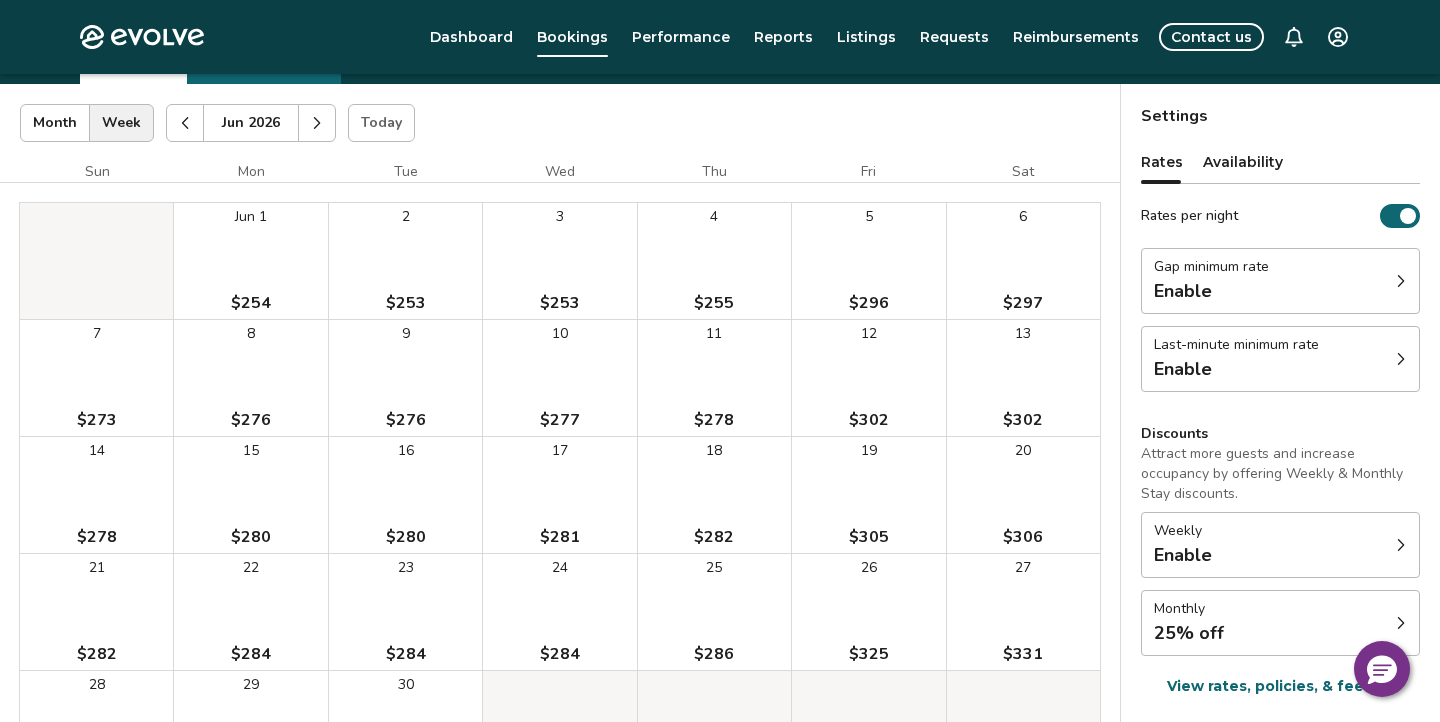 scroll, scrollTop: 96, scrollLeft: 0, axis: vertical 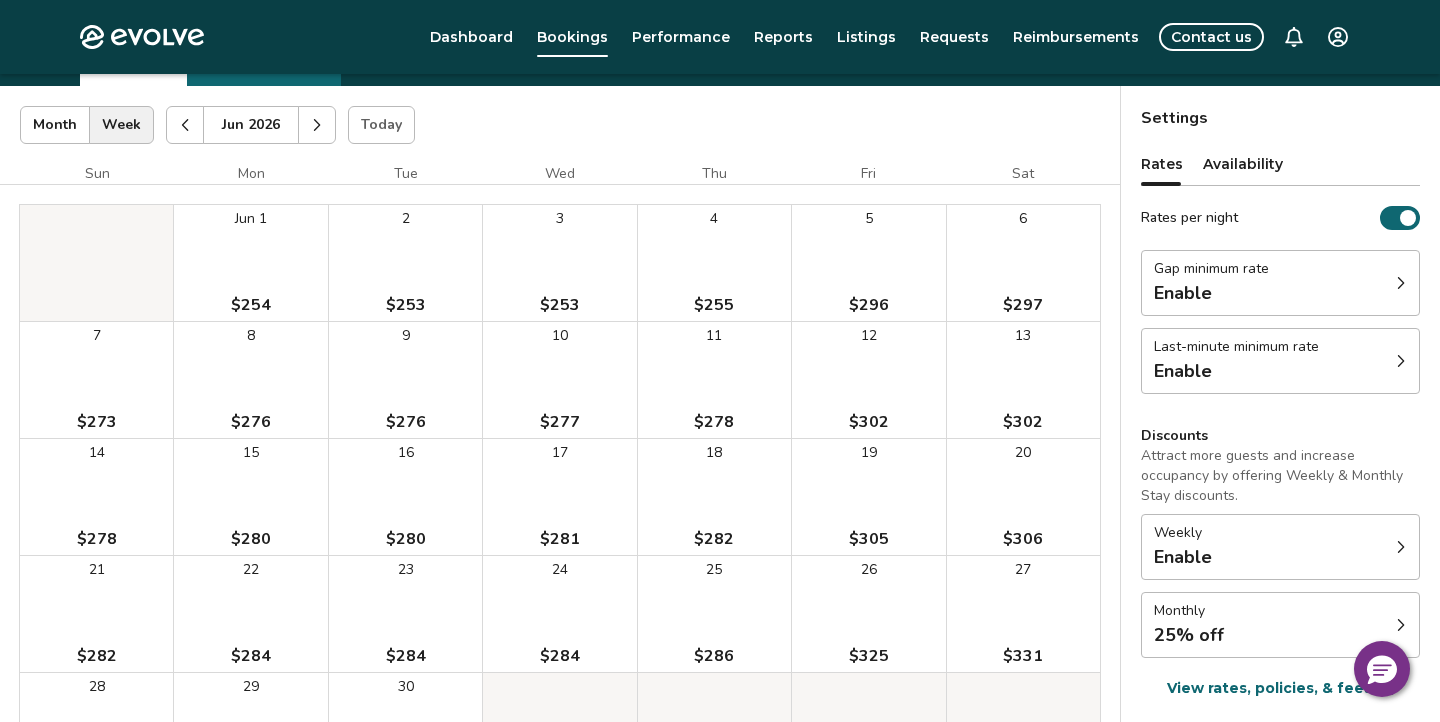 click 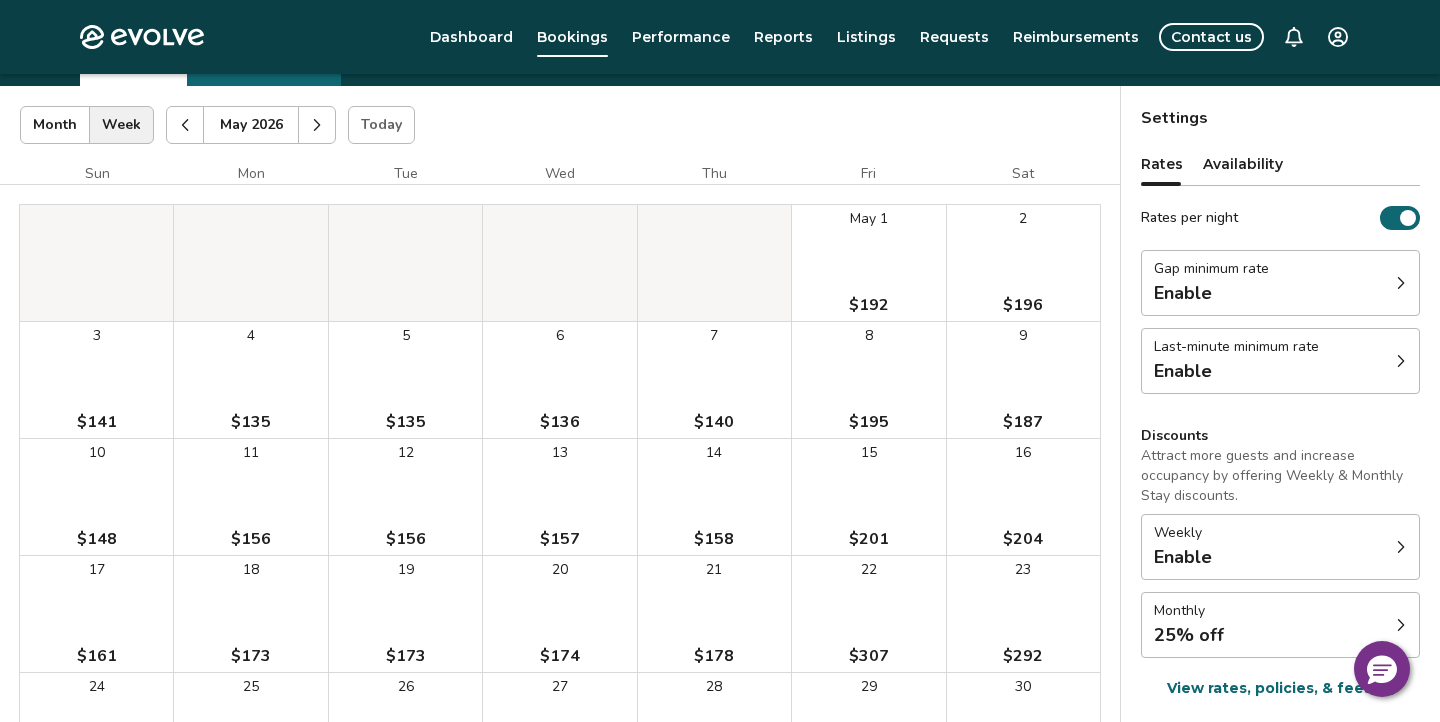 click at bounding box center [185, 125] 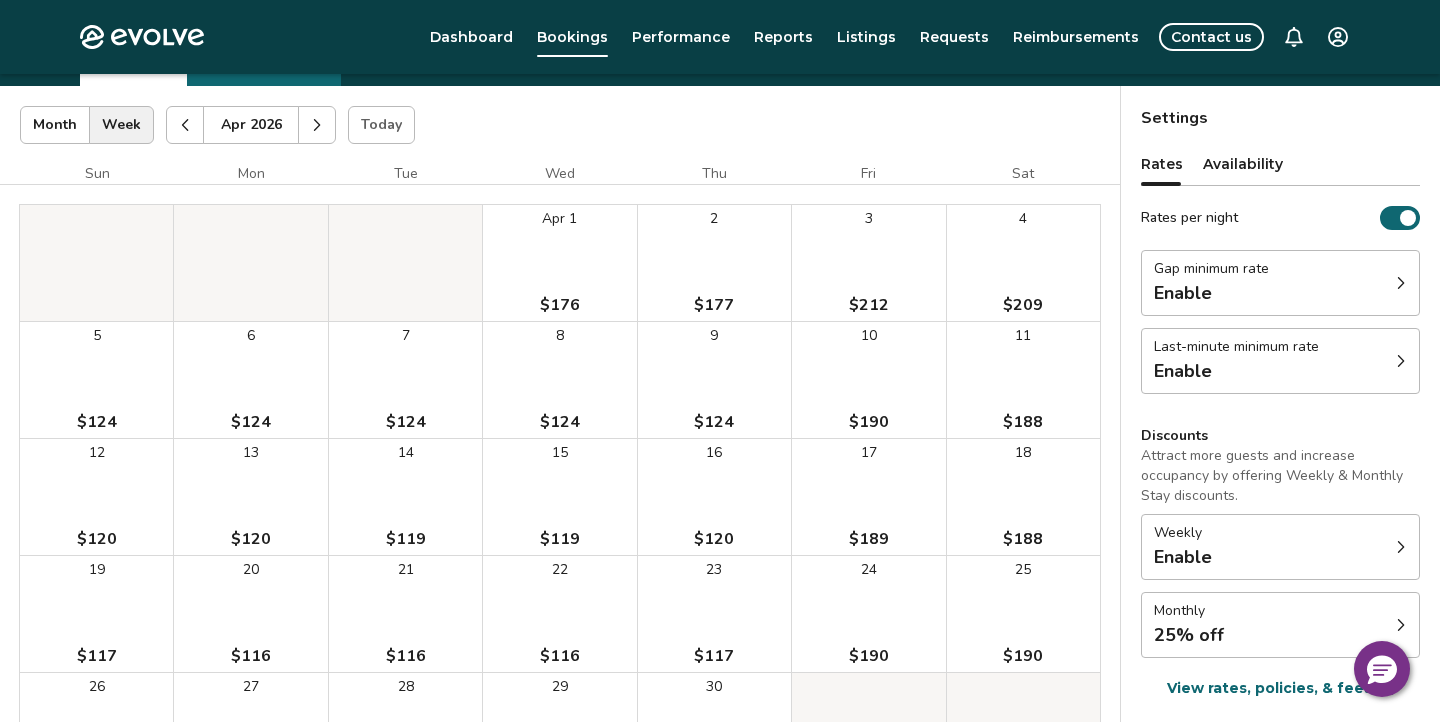 click 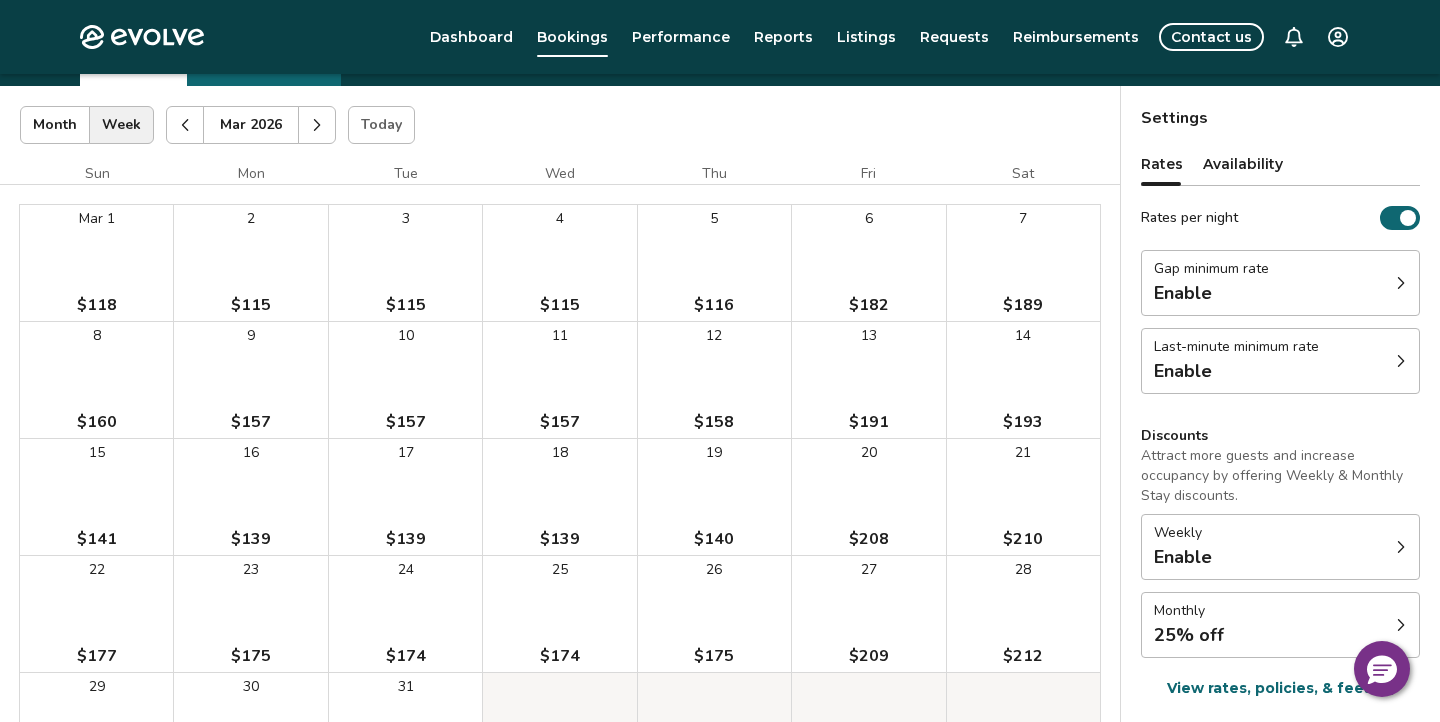 click 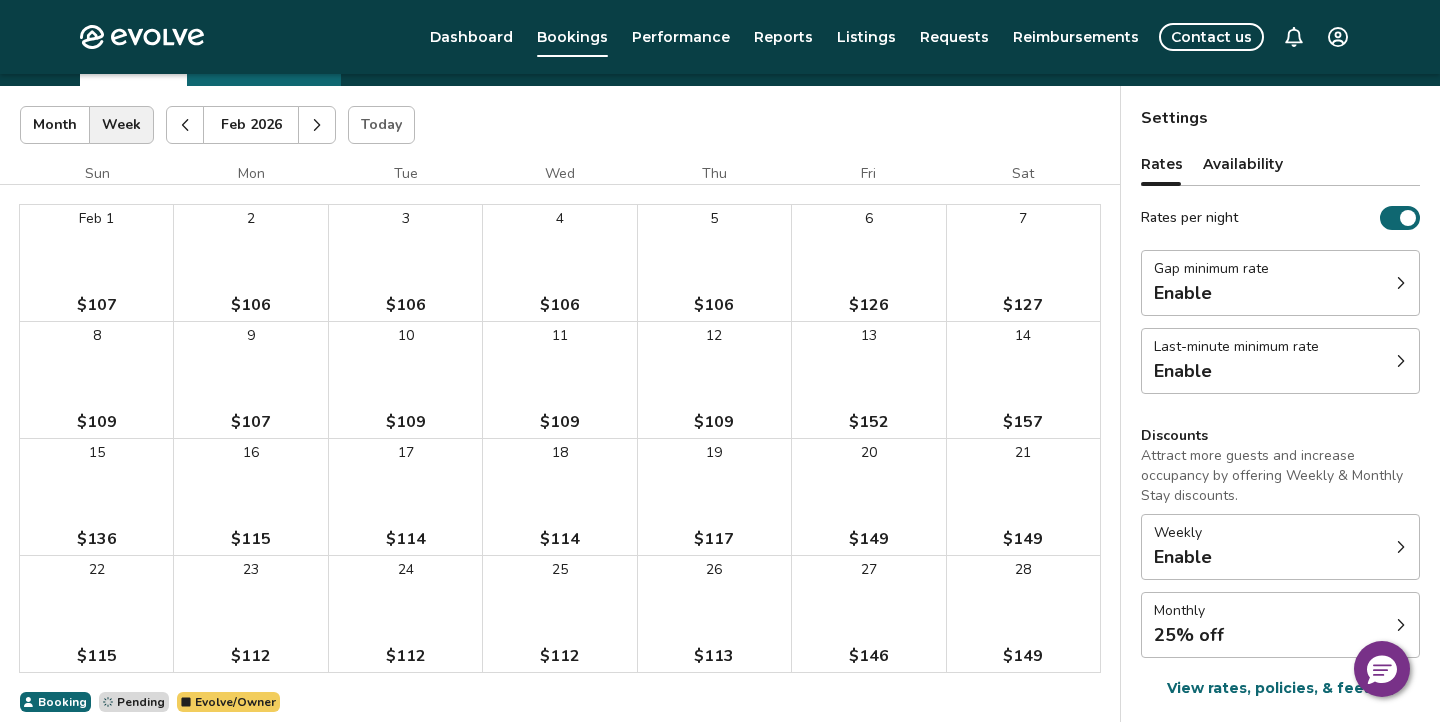 click 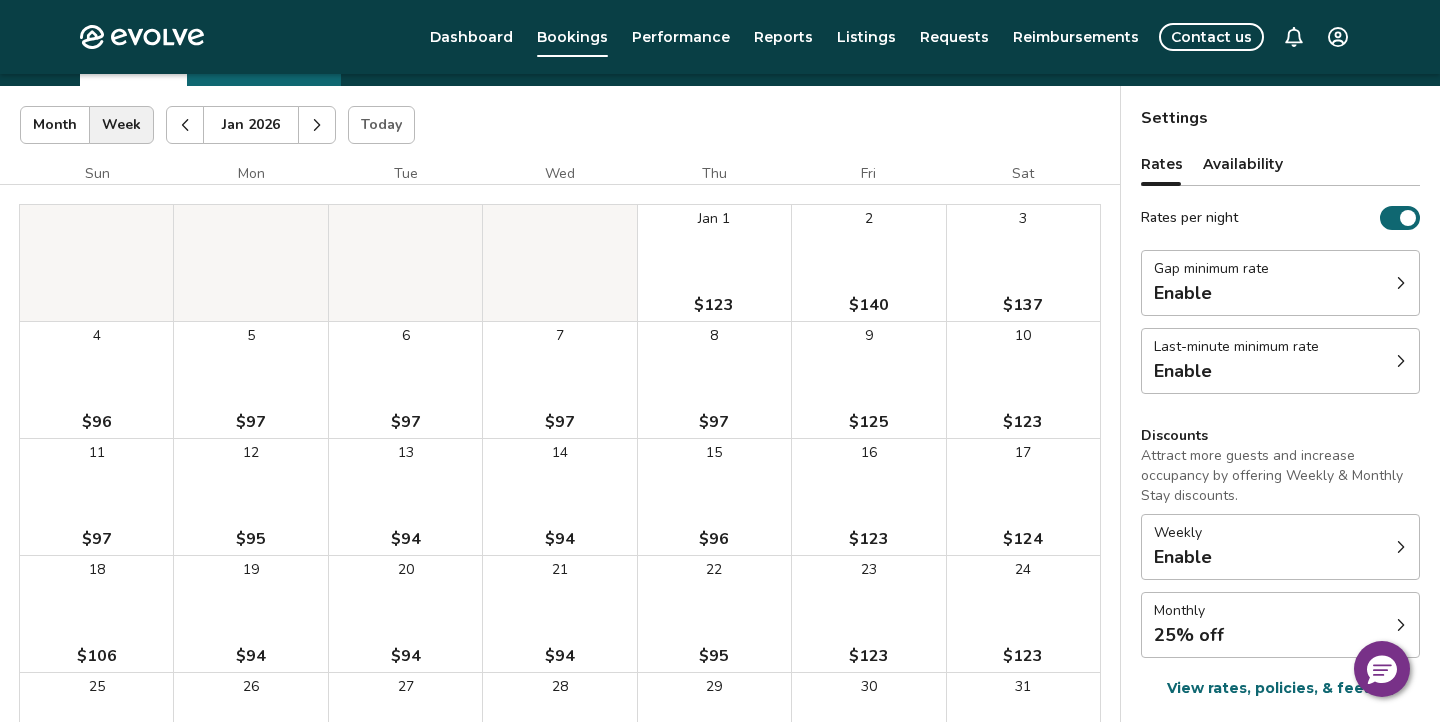 click 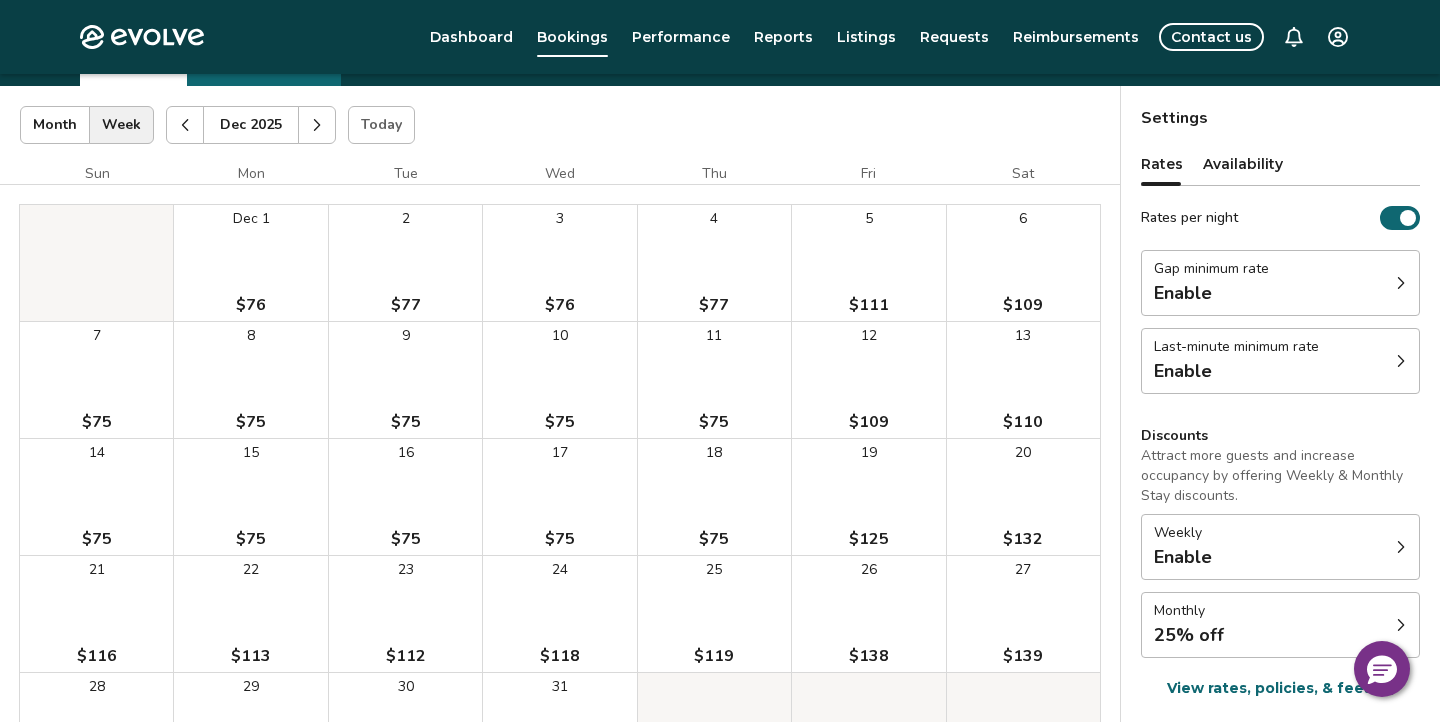 click 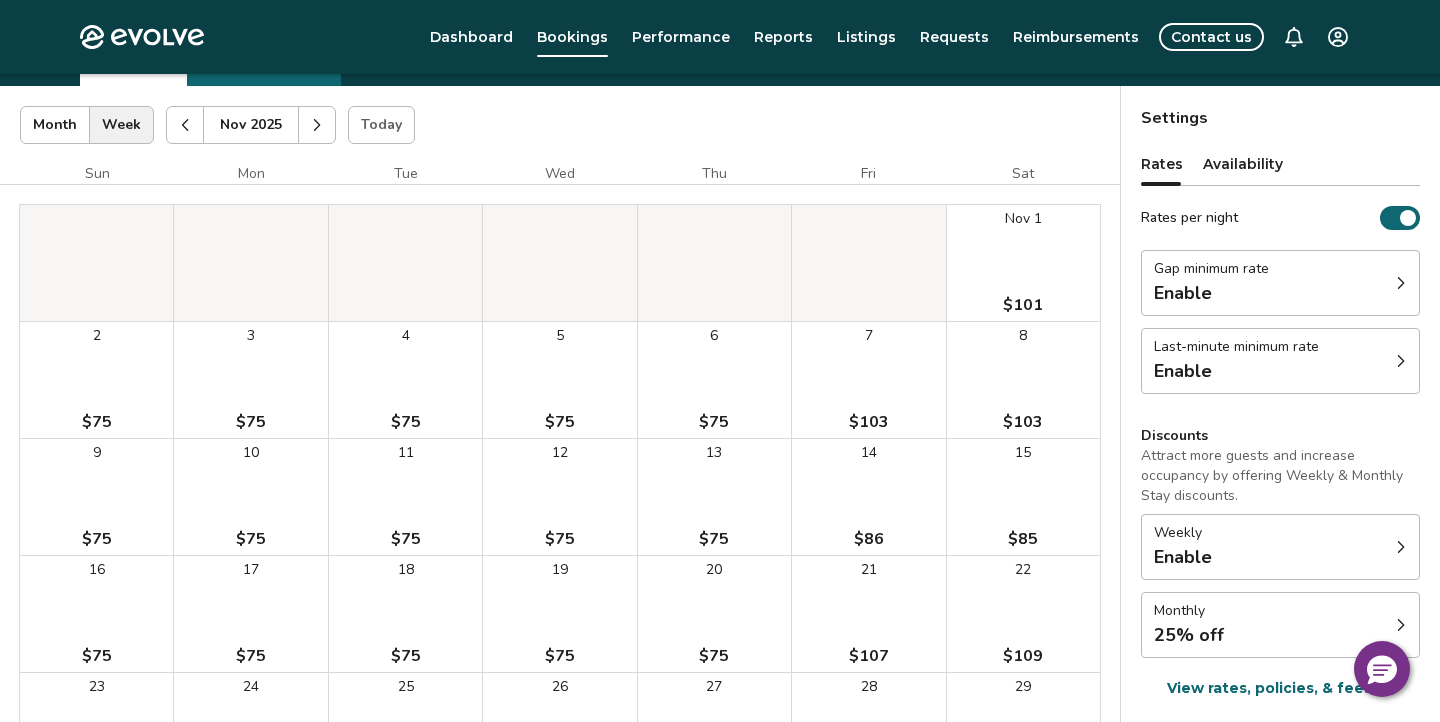 click 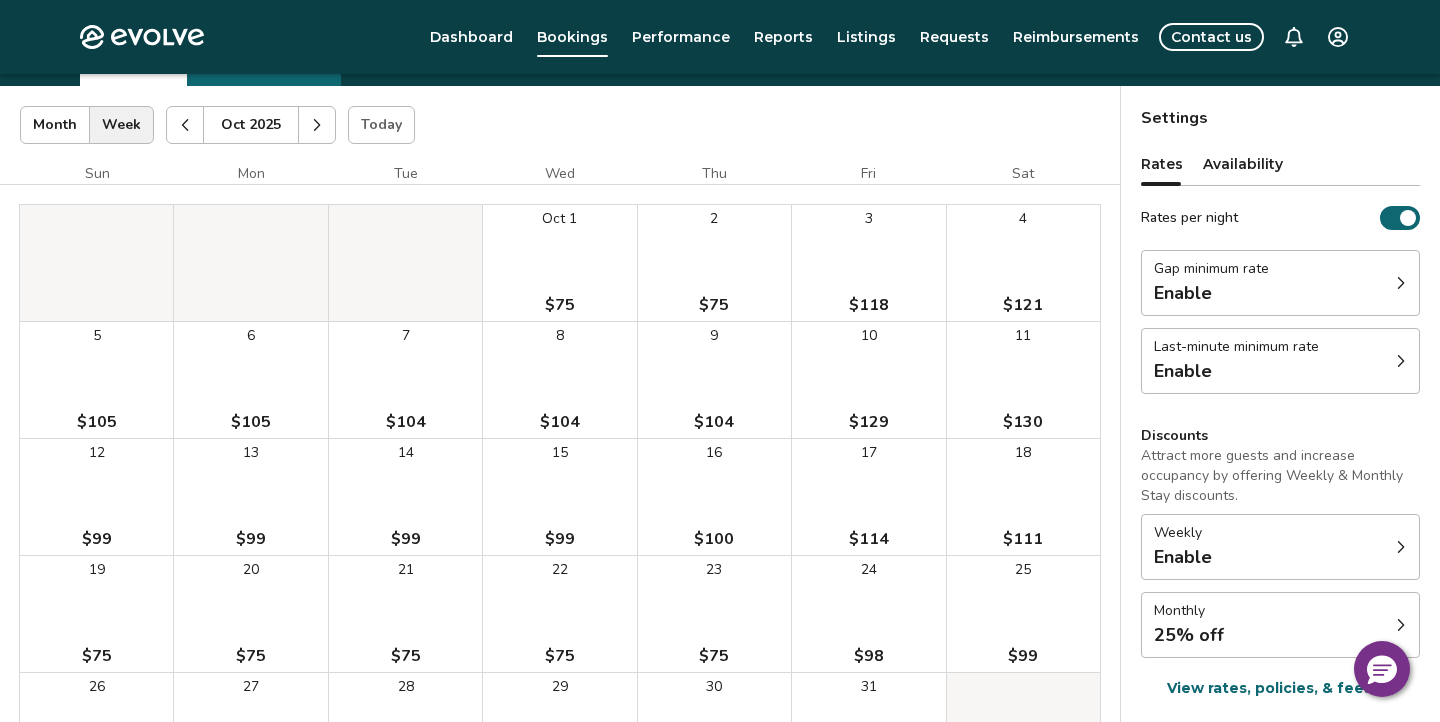 click 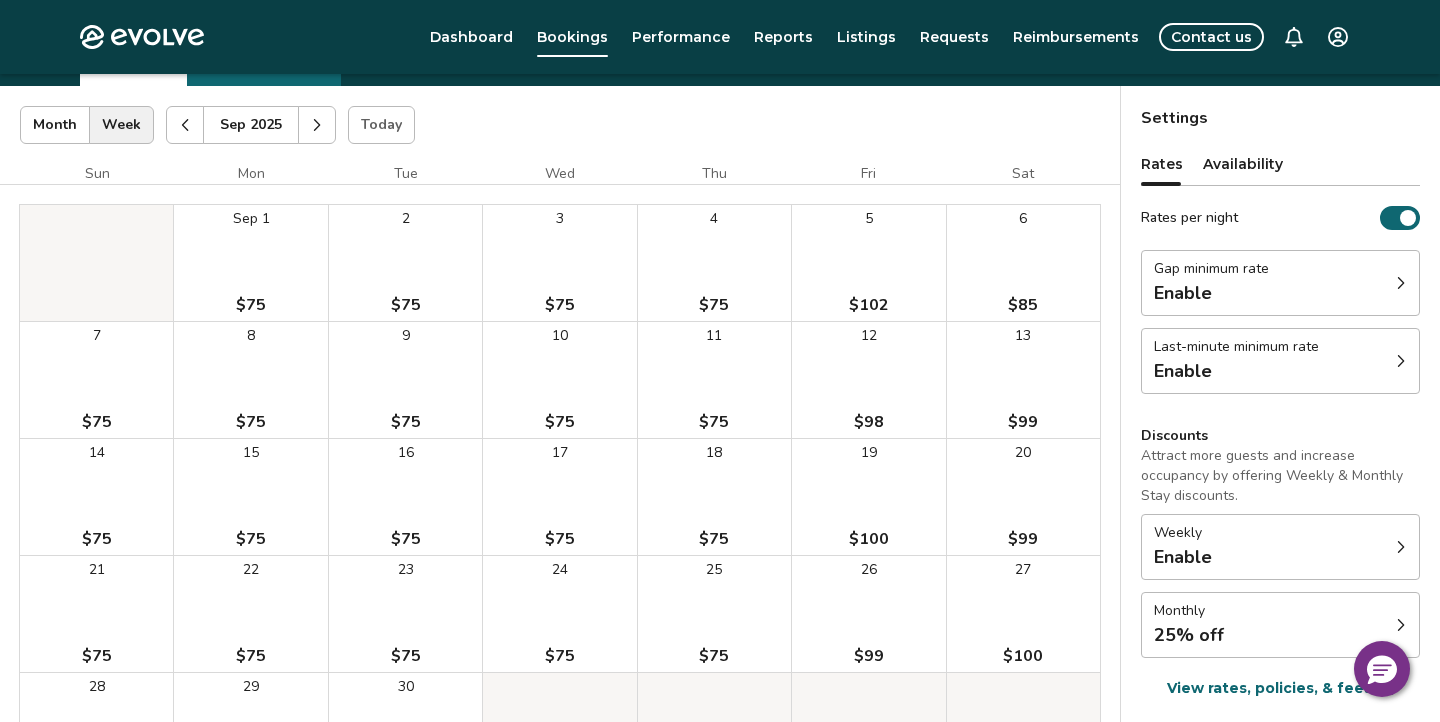 click 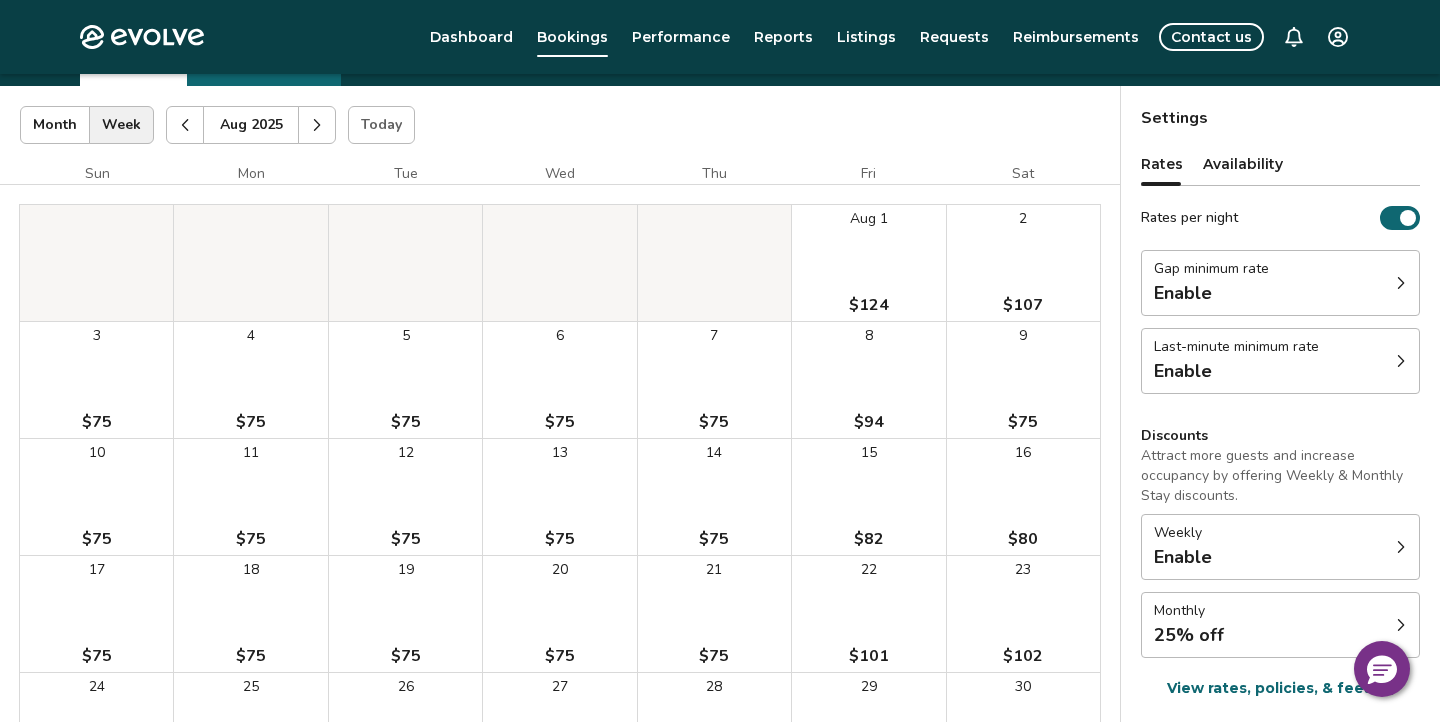 click 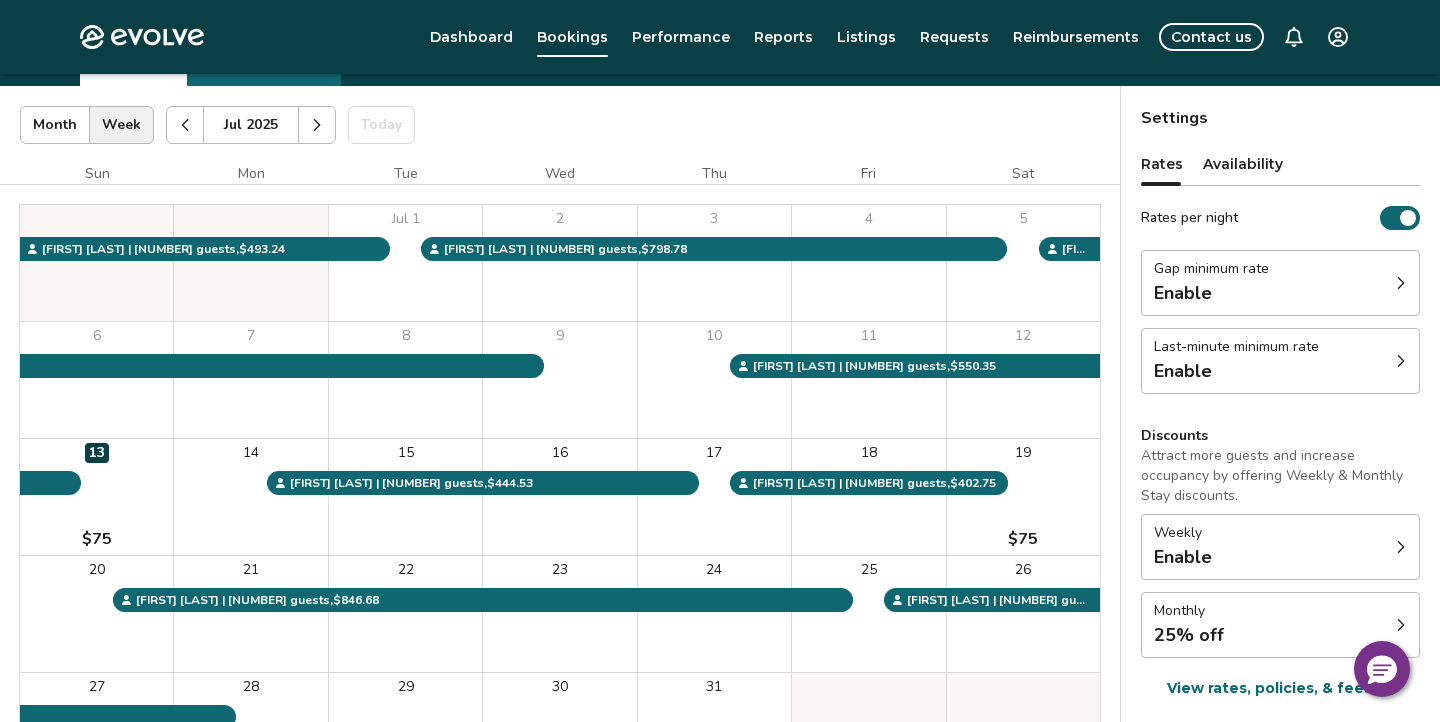 click 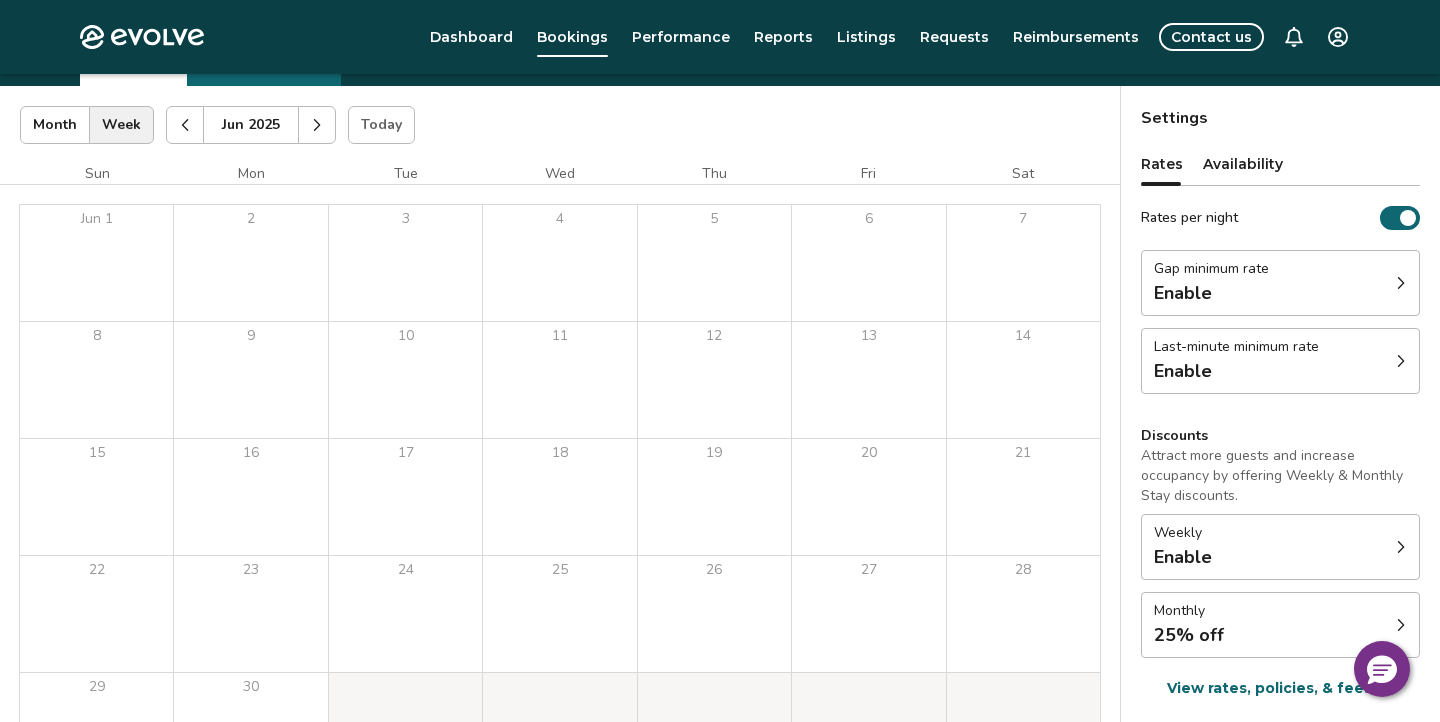 click 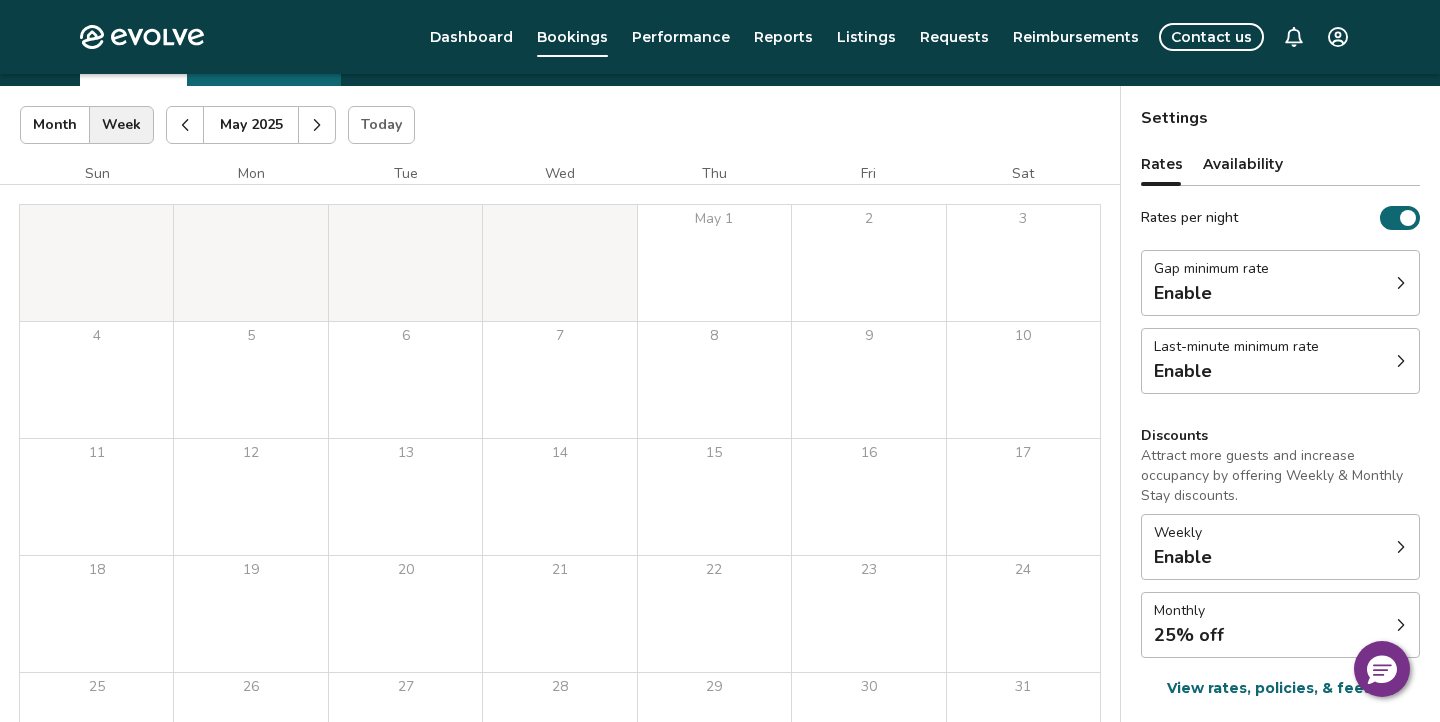 click at bounding box center [317, 125] 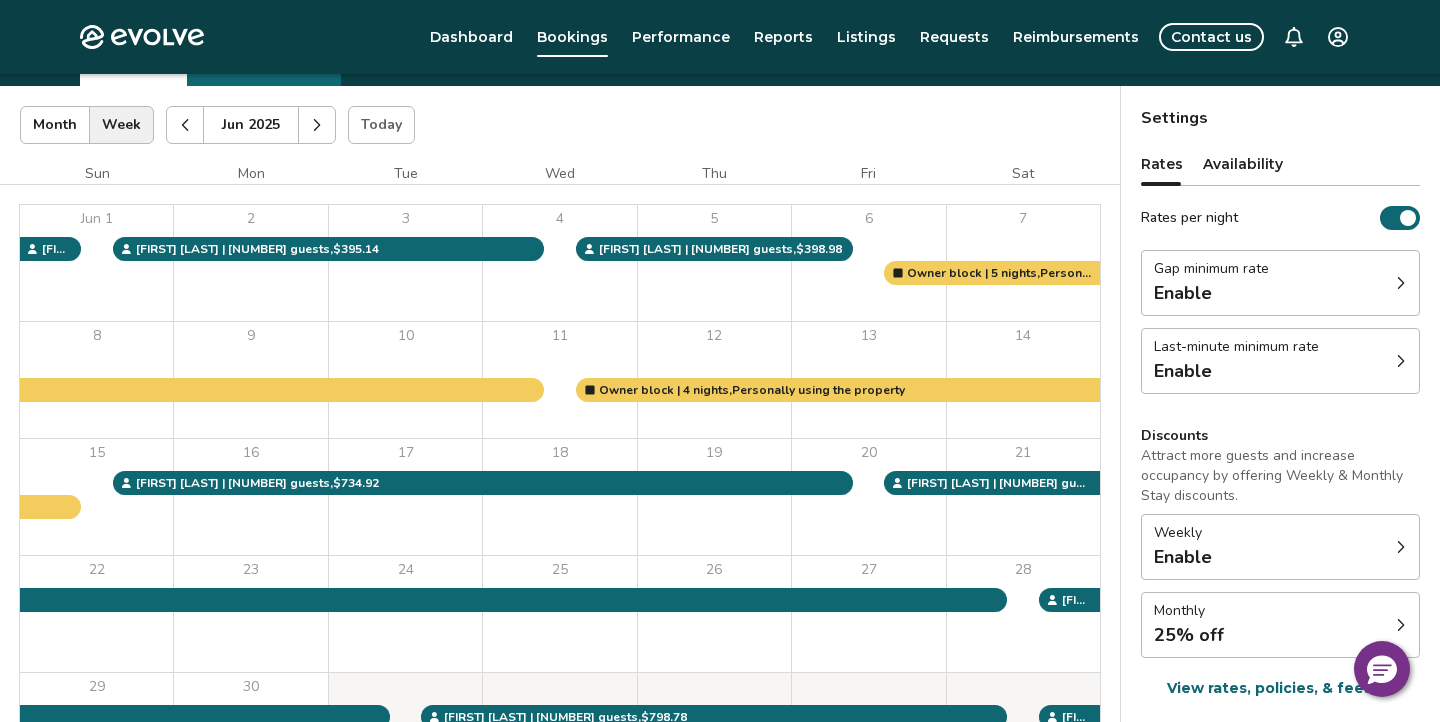 click at bounding box center (317, 125) 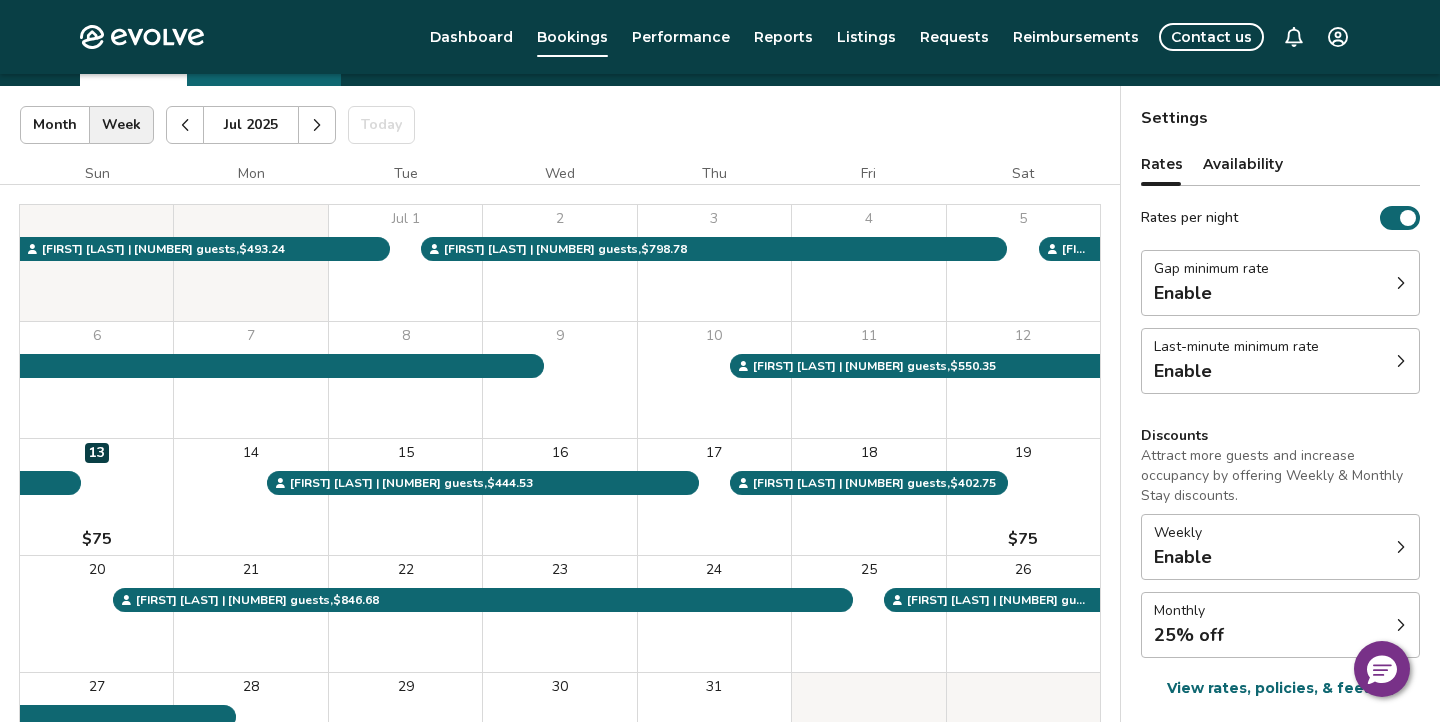 click at bounding box center [185, 125] 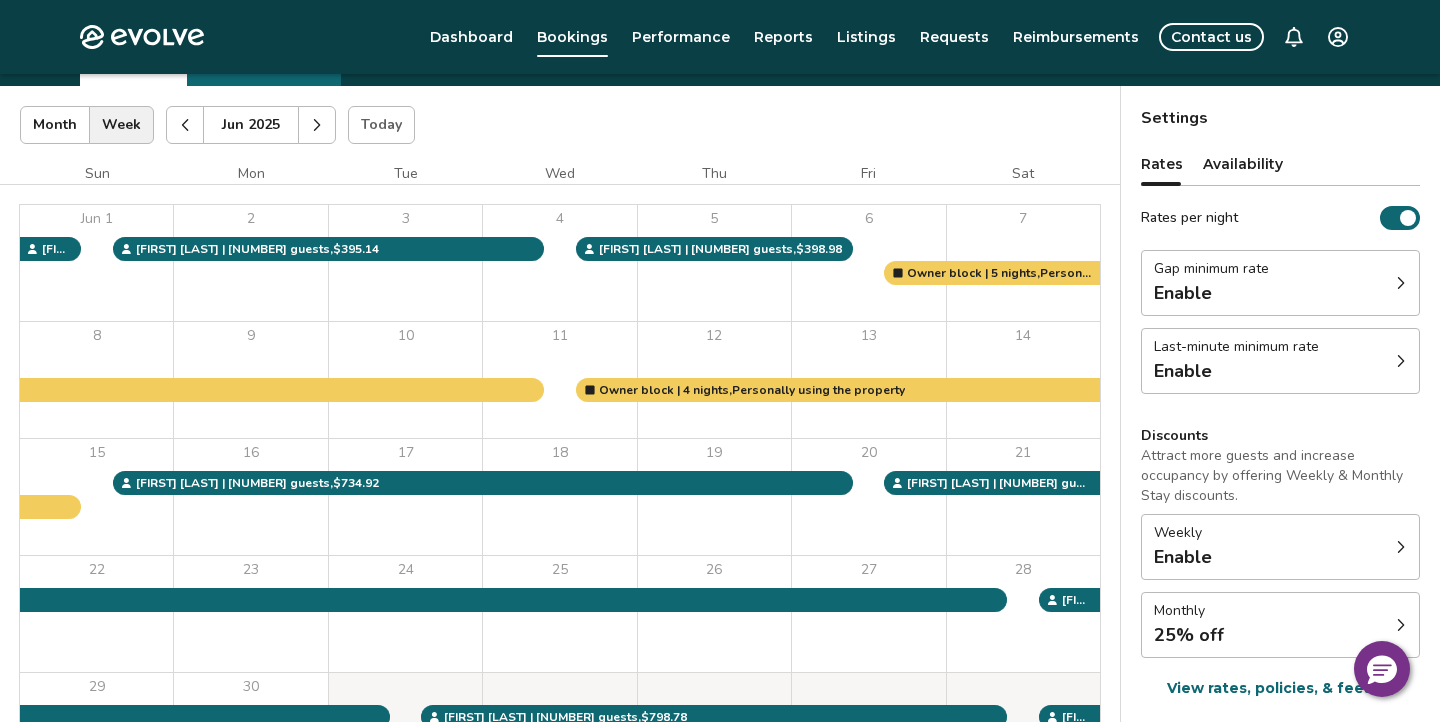 click 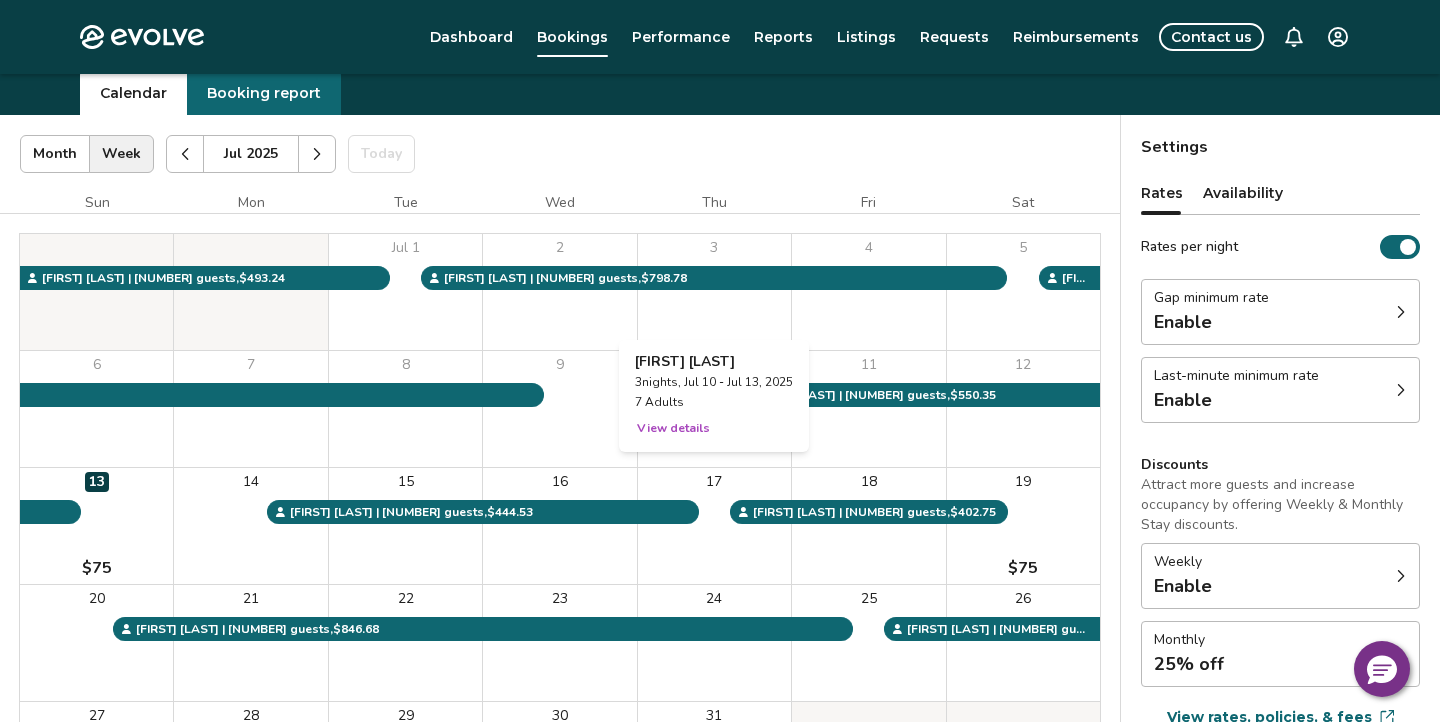 scroll, scrollTop: 0, scrollLeft: 0, axis: both 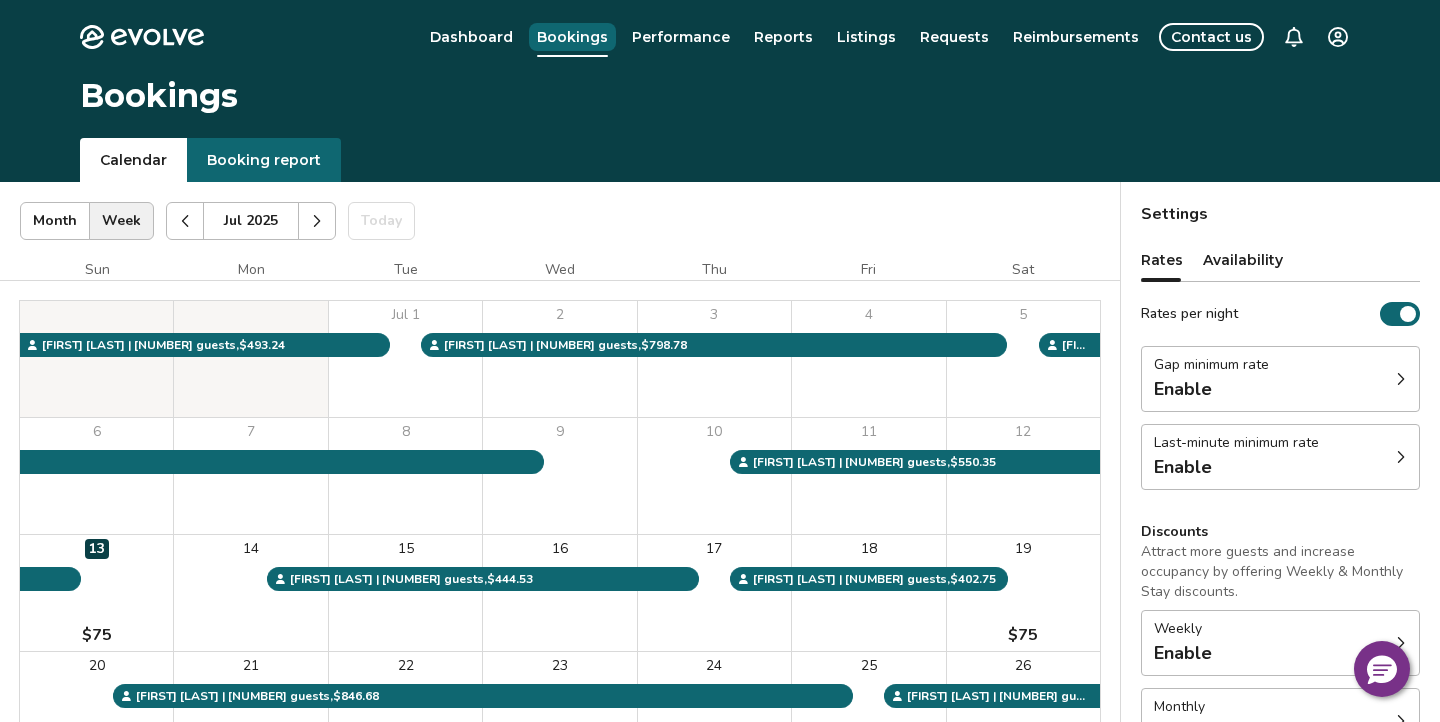 click on "Bookings" at bounding box center [572, 37] 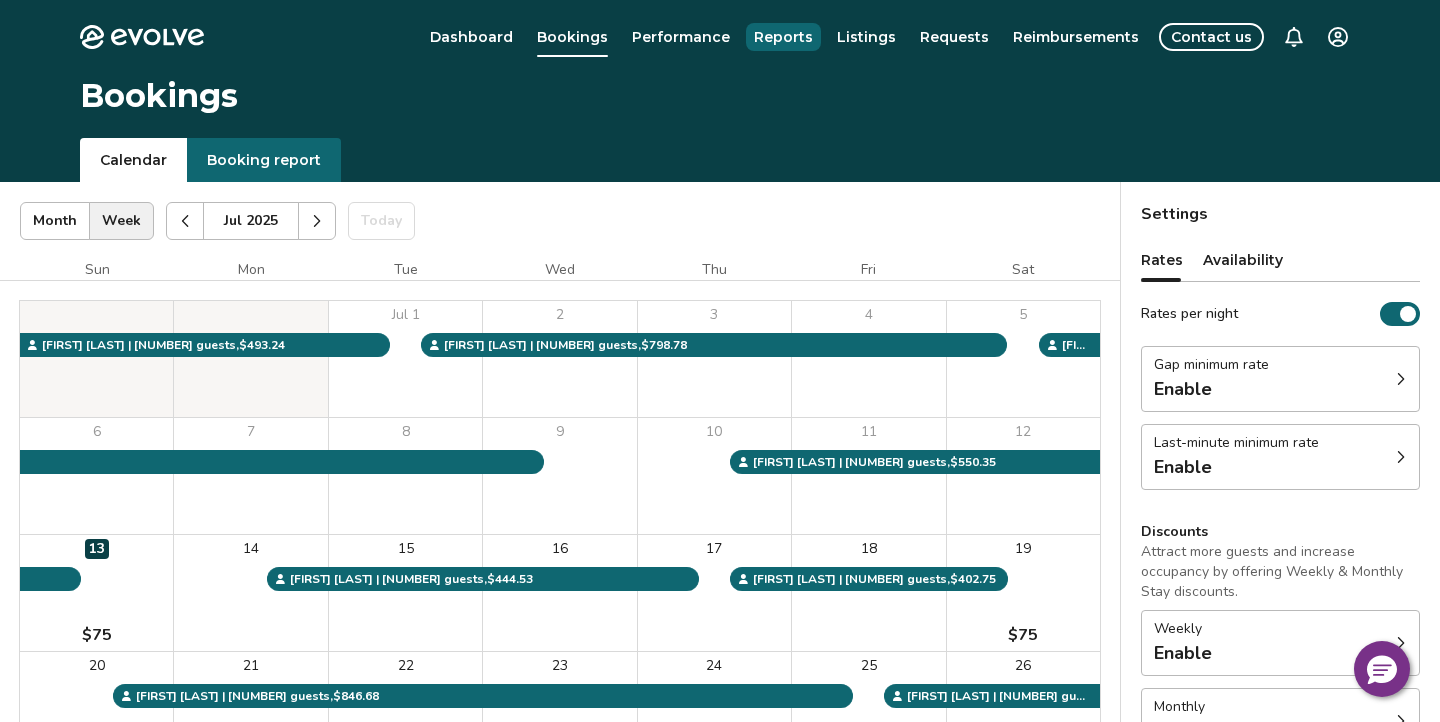 click on "Reports" at bounding box center [783, 37] 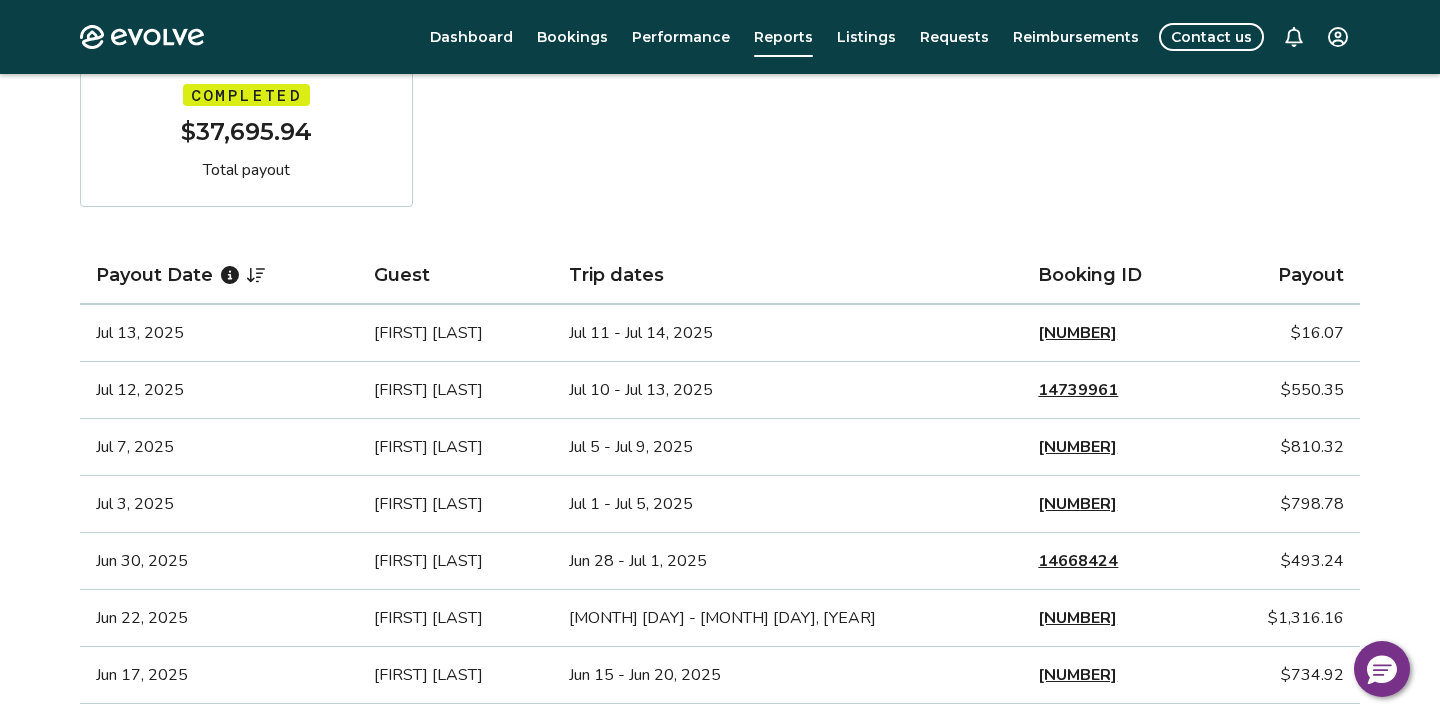 scroll, scrollTop: 365, scrollLeft: 0, axis: vertical 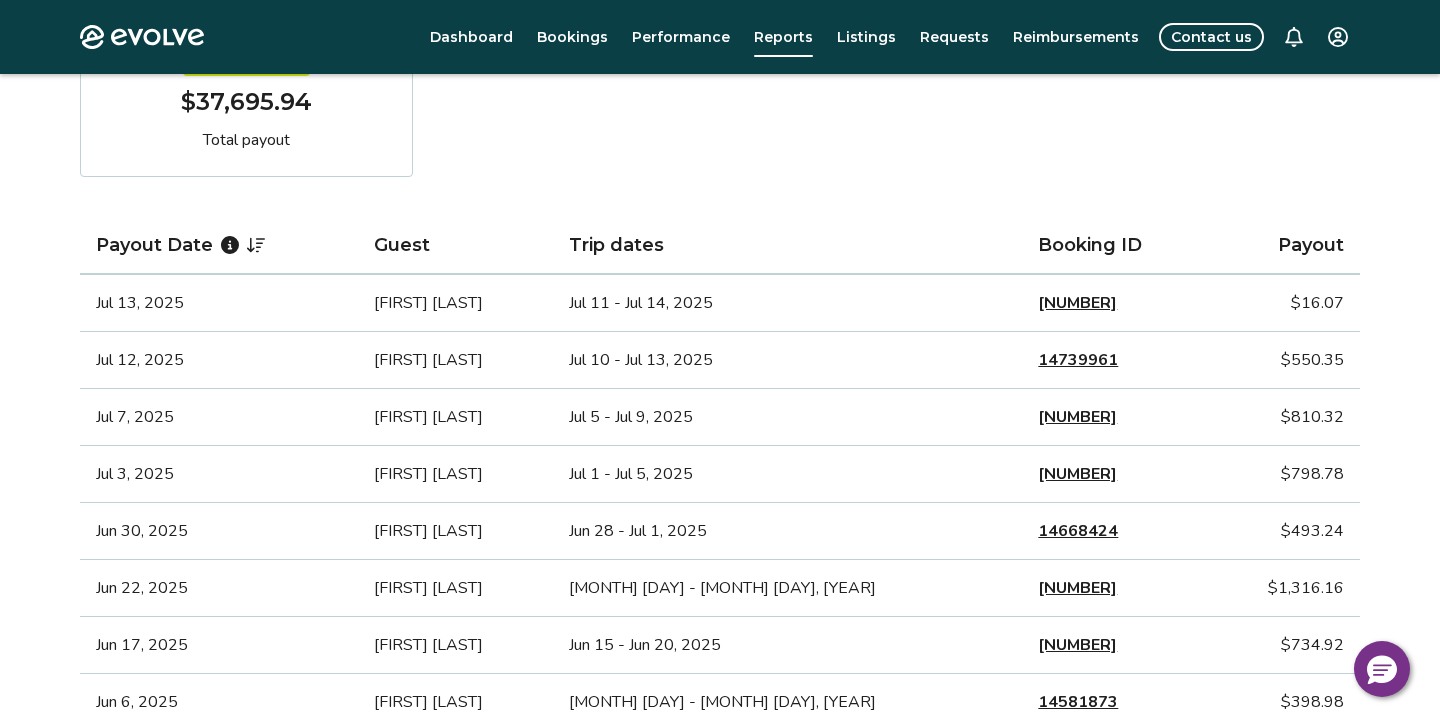 click on "[NUMBER]" at bounding box center [1077, 303] 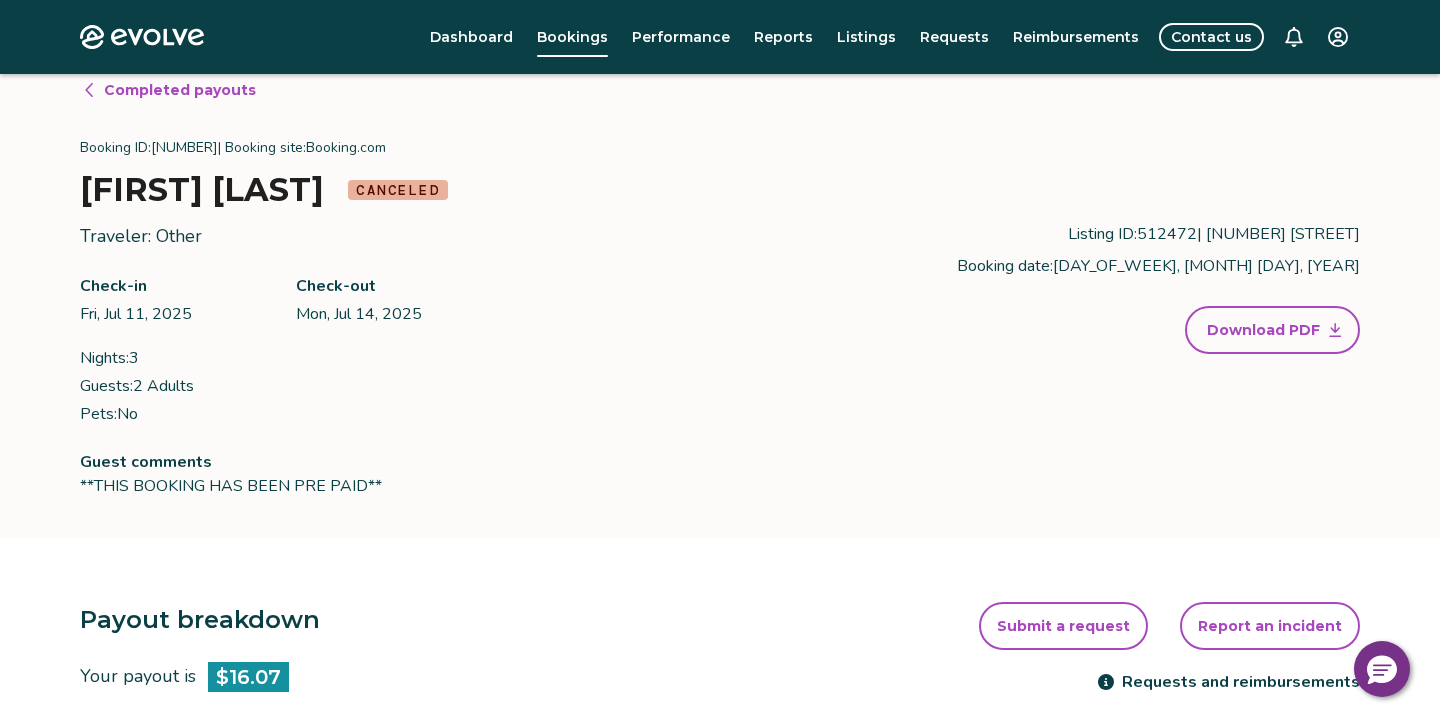 scroll, scrollTop: 39, scrollLeft: 0, axis: vertical 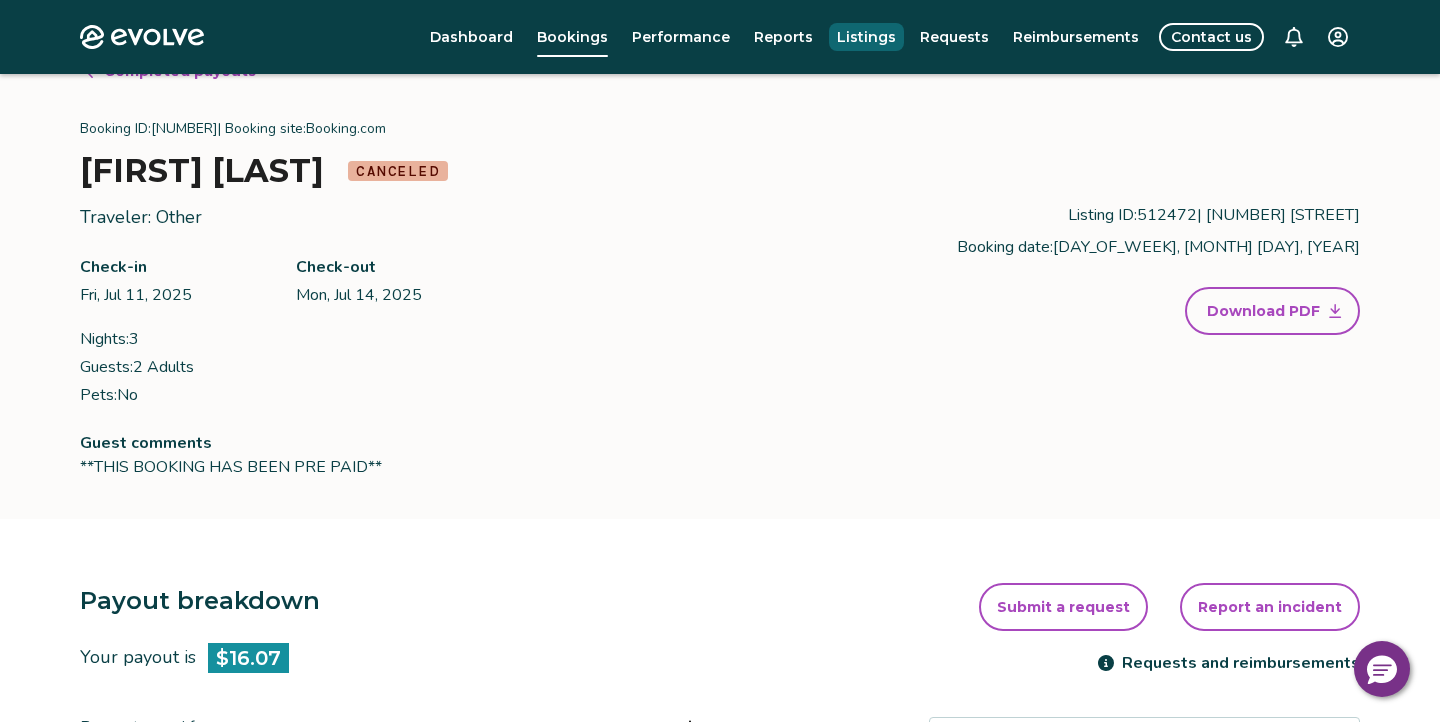 click on "Listings" at bounding box center (866, 37) 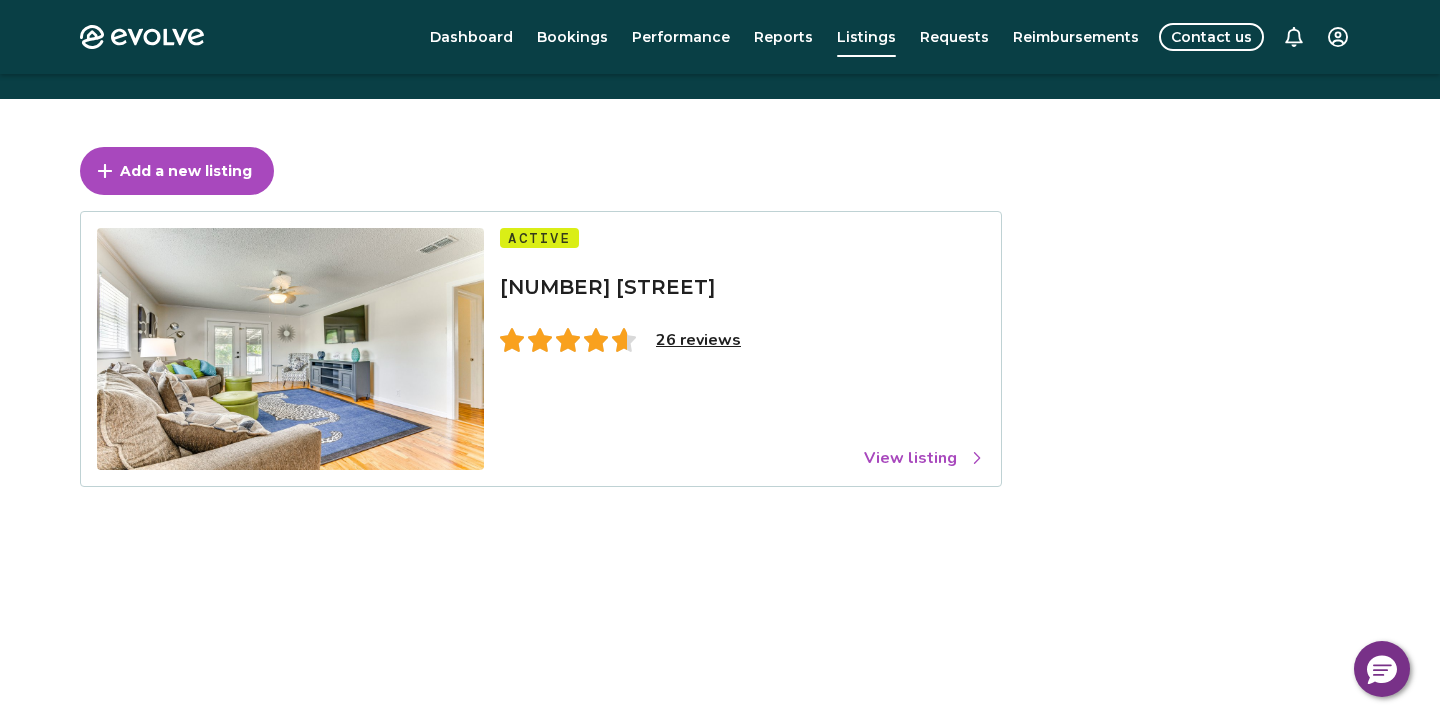 click on "View listing" at bounding box center (924, 458) 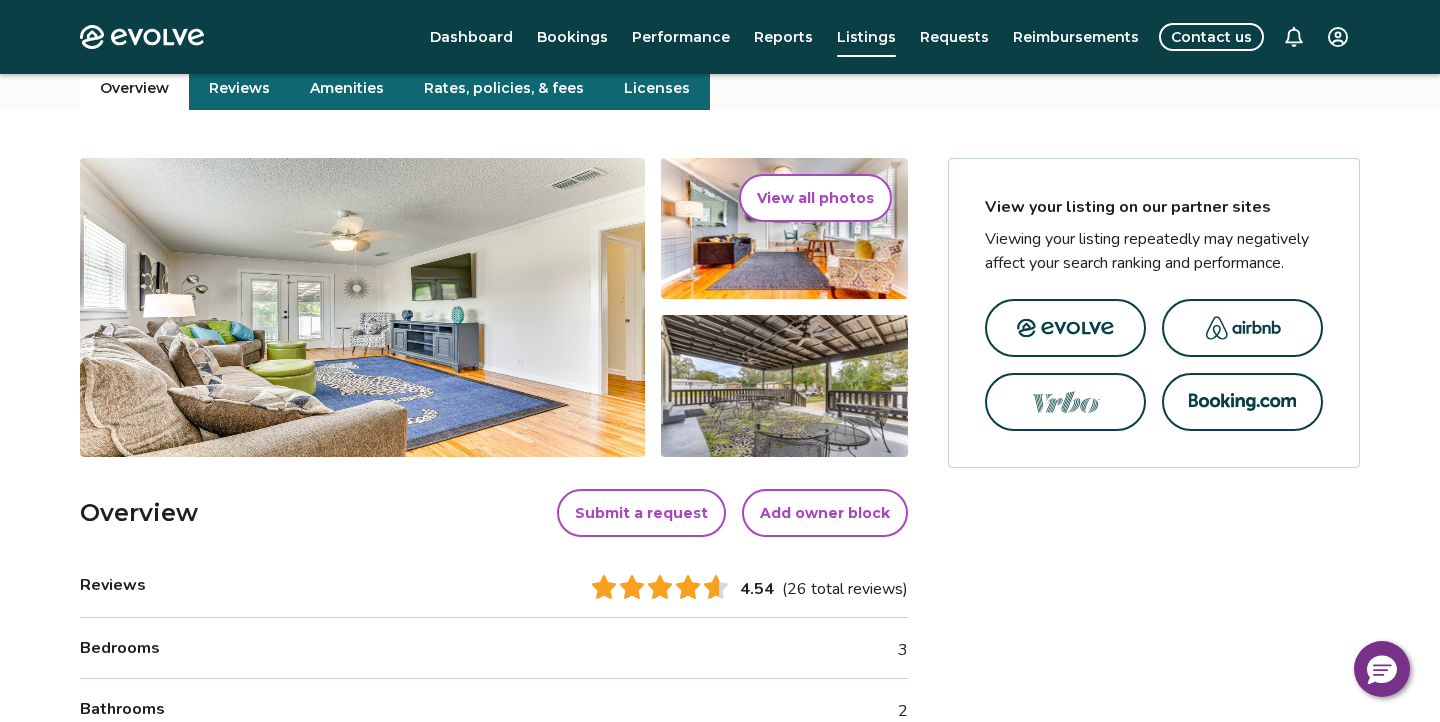 scroll, scrollTop: 244, scrollLeft: 0, axis: vertical 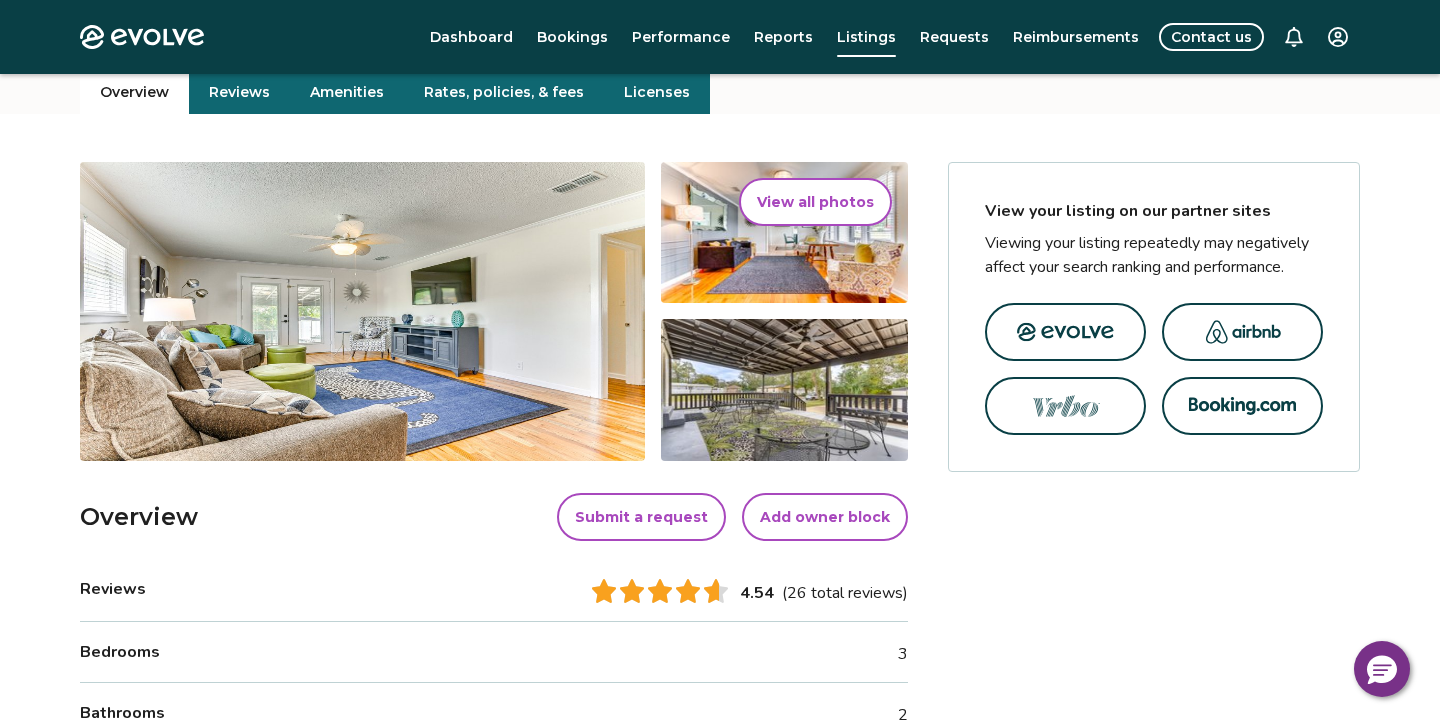click on "(26 total reviews)" at bounding box center (845, 593) 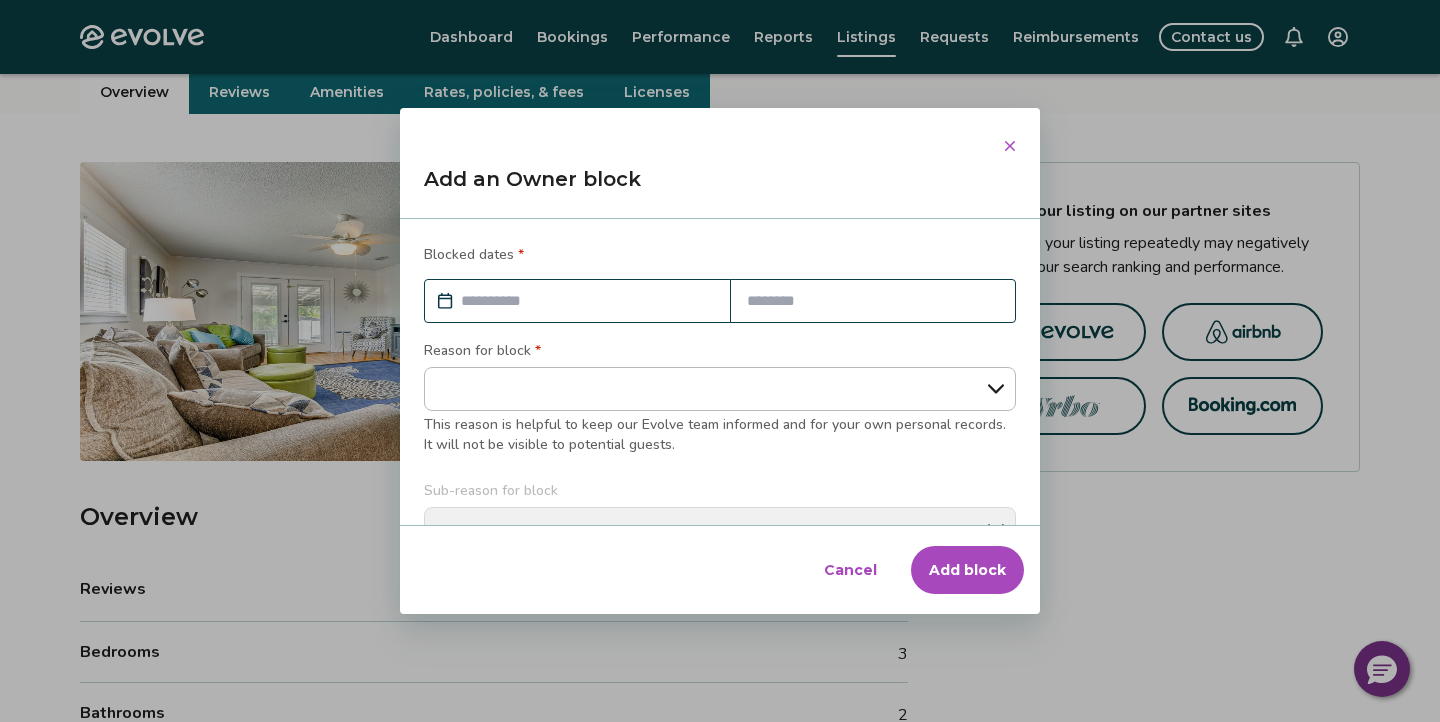 click at bounding box center (1010, 146) 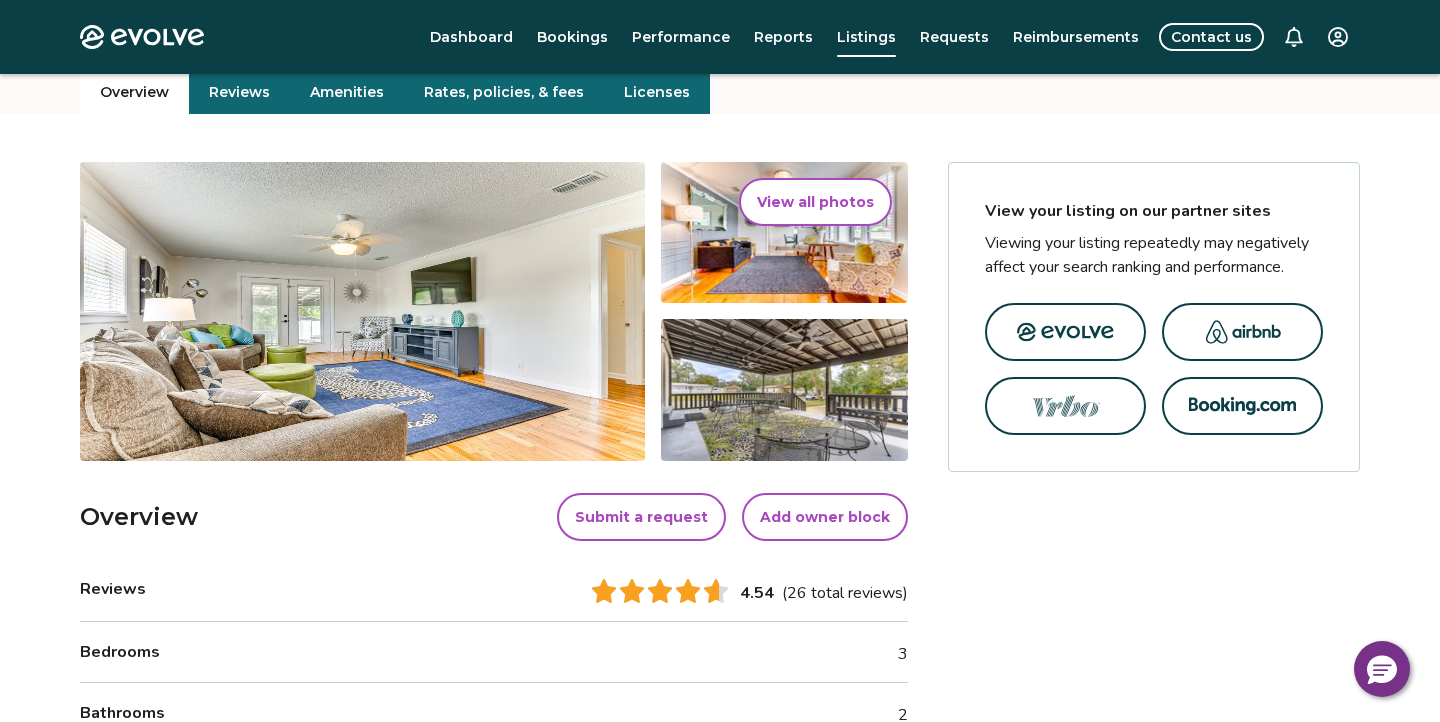 click at bounding box center [1243, 332] 